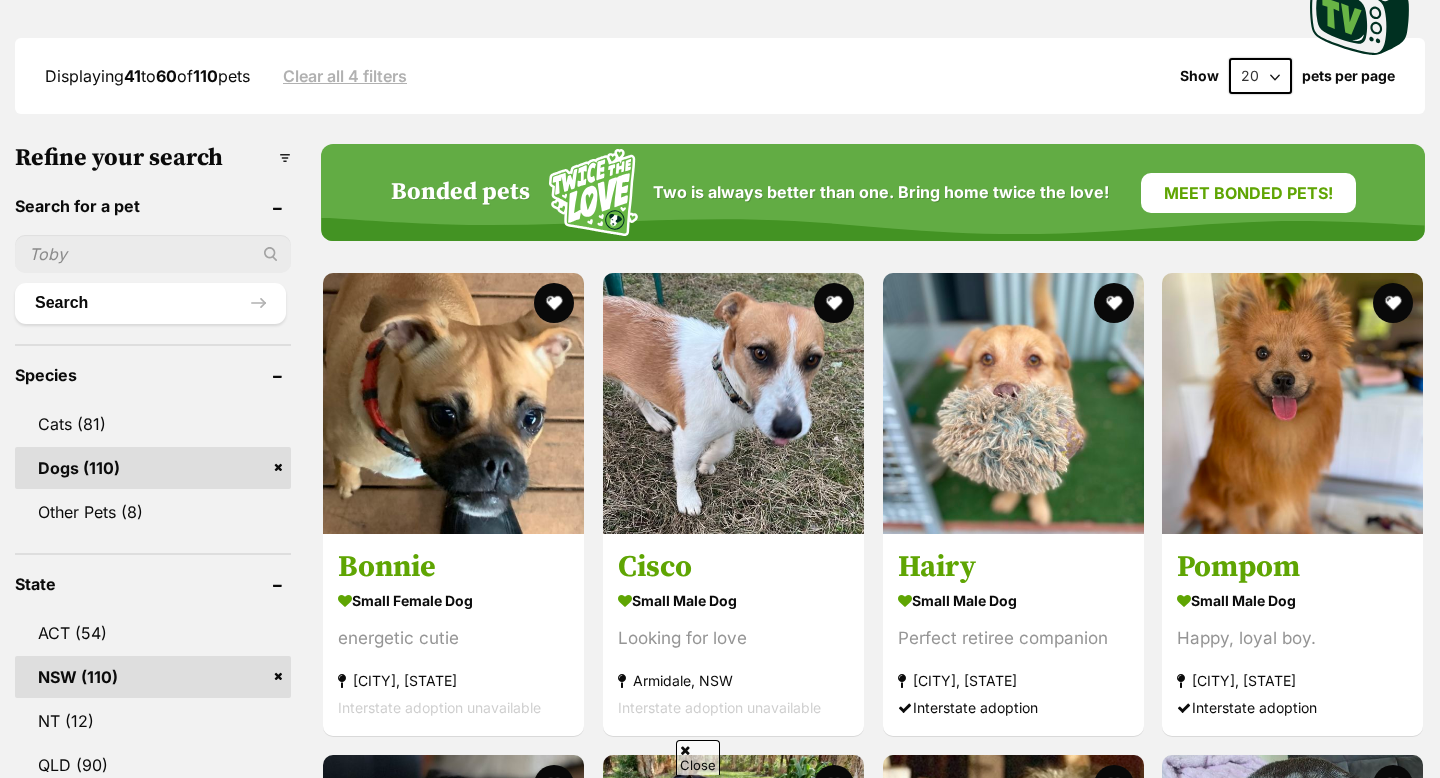 scroll, scrollTop: 513, scrollLeft: 0, axis: vertical 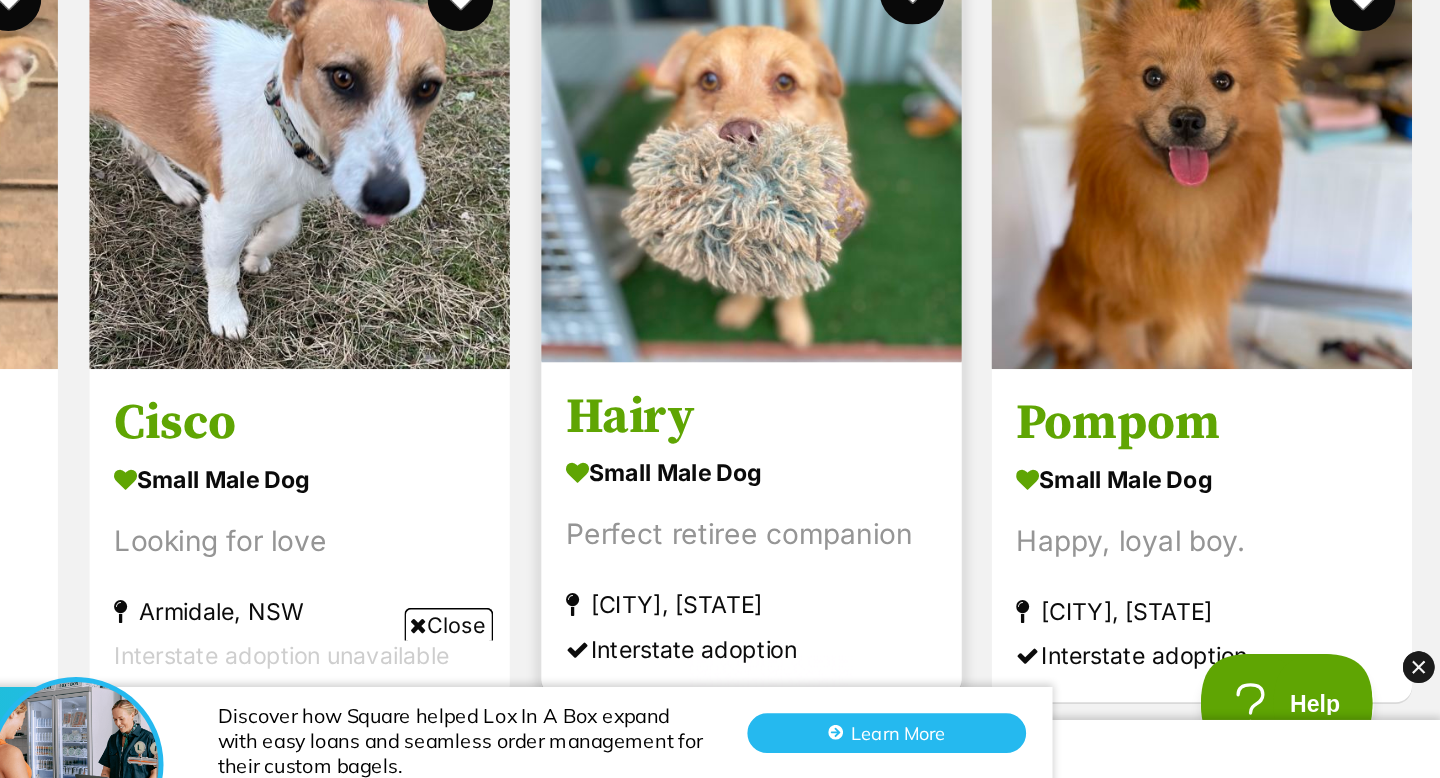 click at bounding box center [1022, 373] 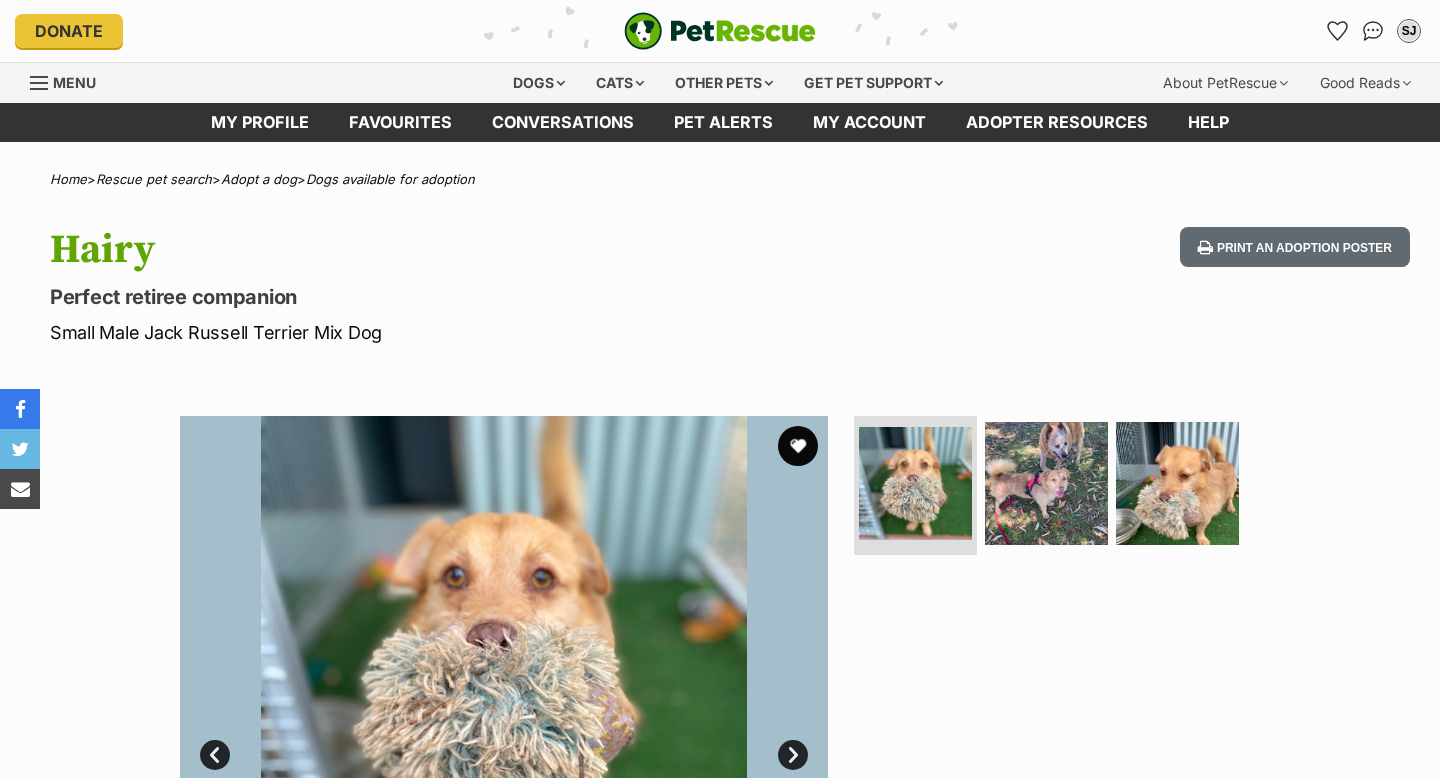 scroll, scrollTop: 0, scrollLeft: 0, axis: both 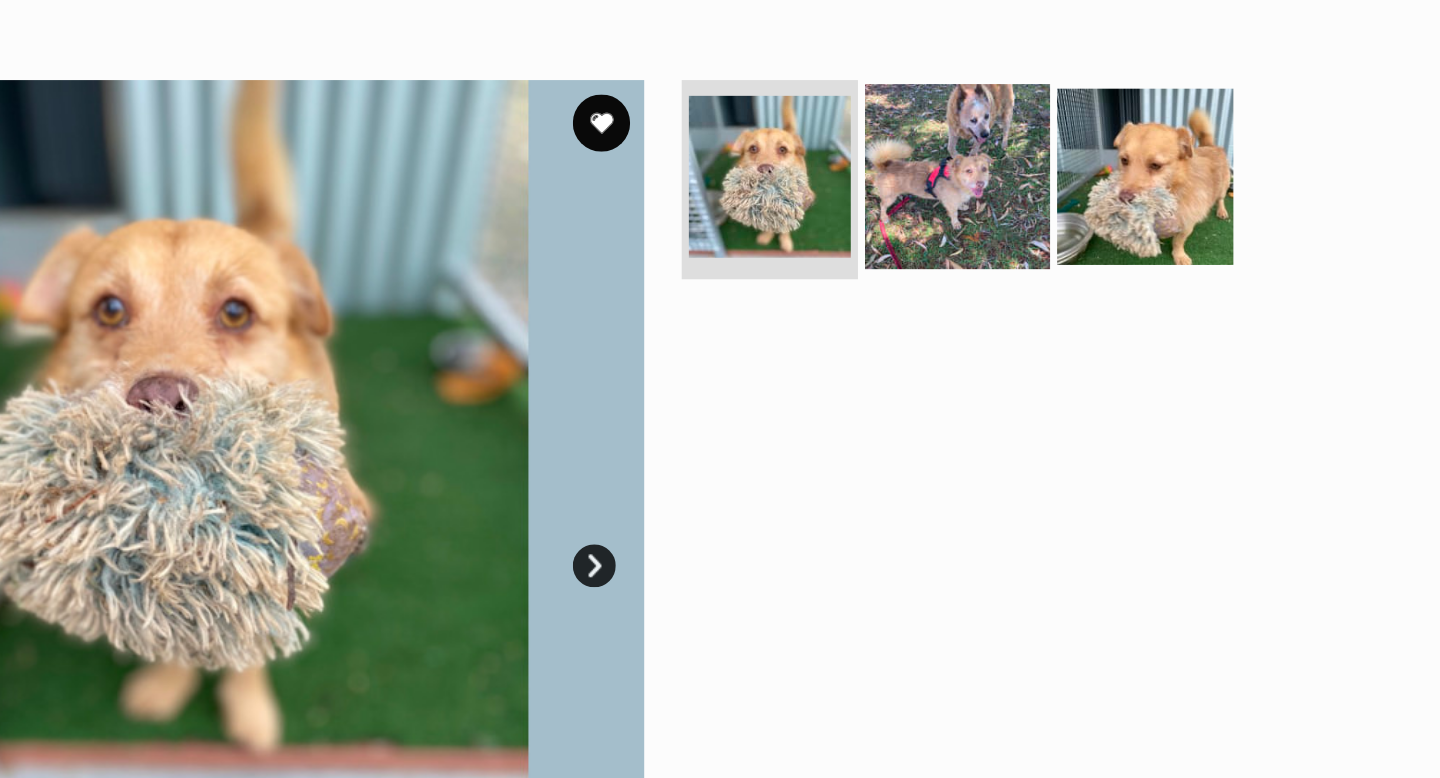 click at bounding box center [1046, 122] 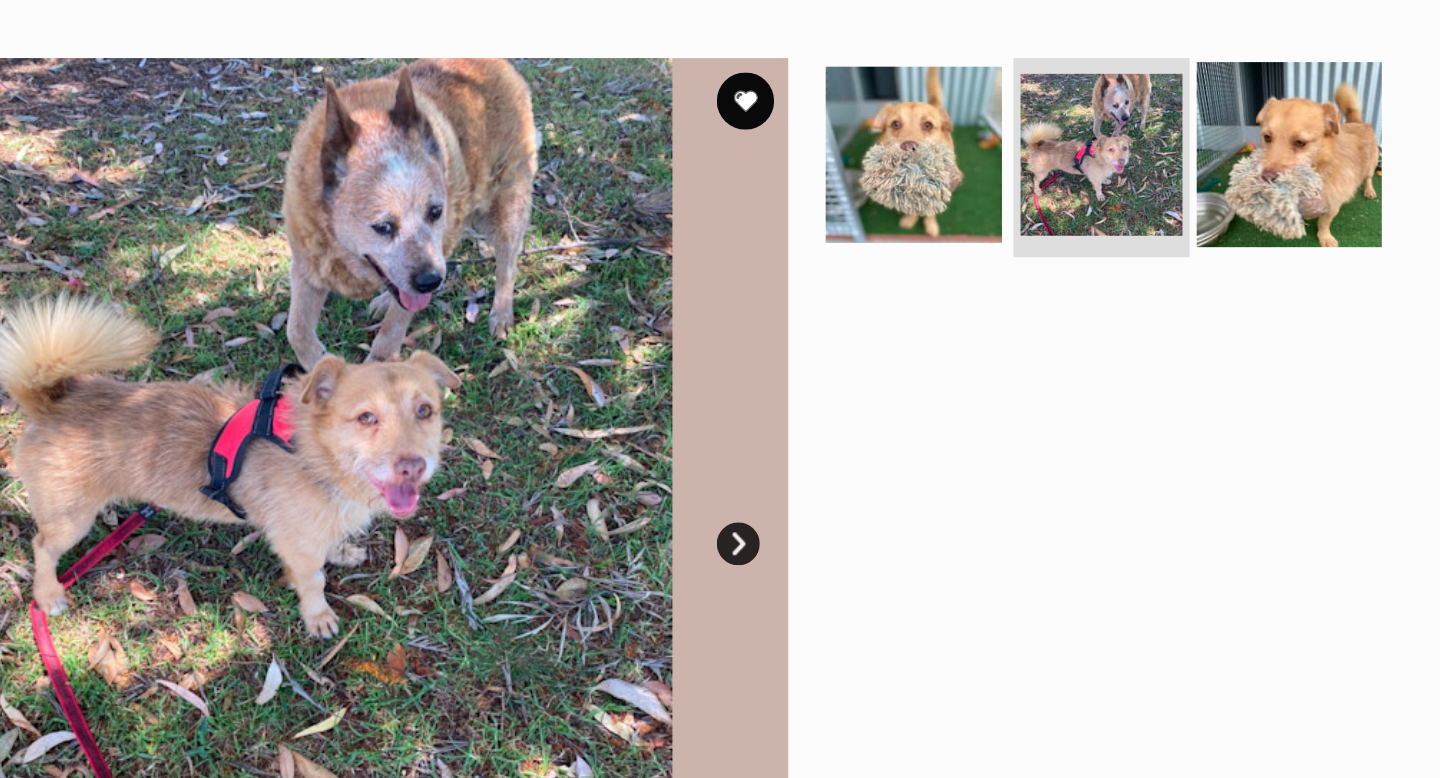 click at bounding box center (1177, 122) 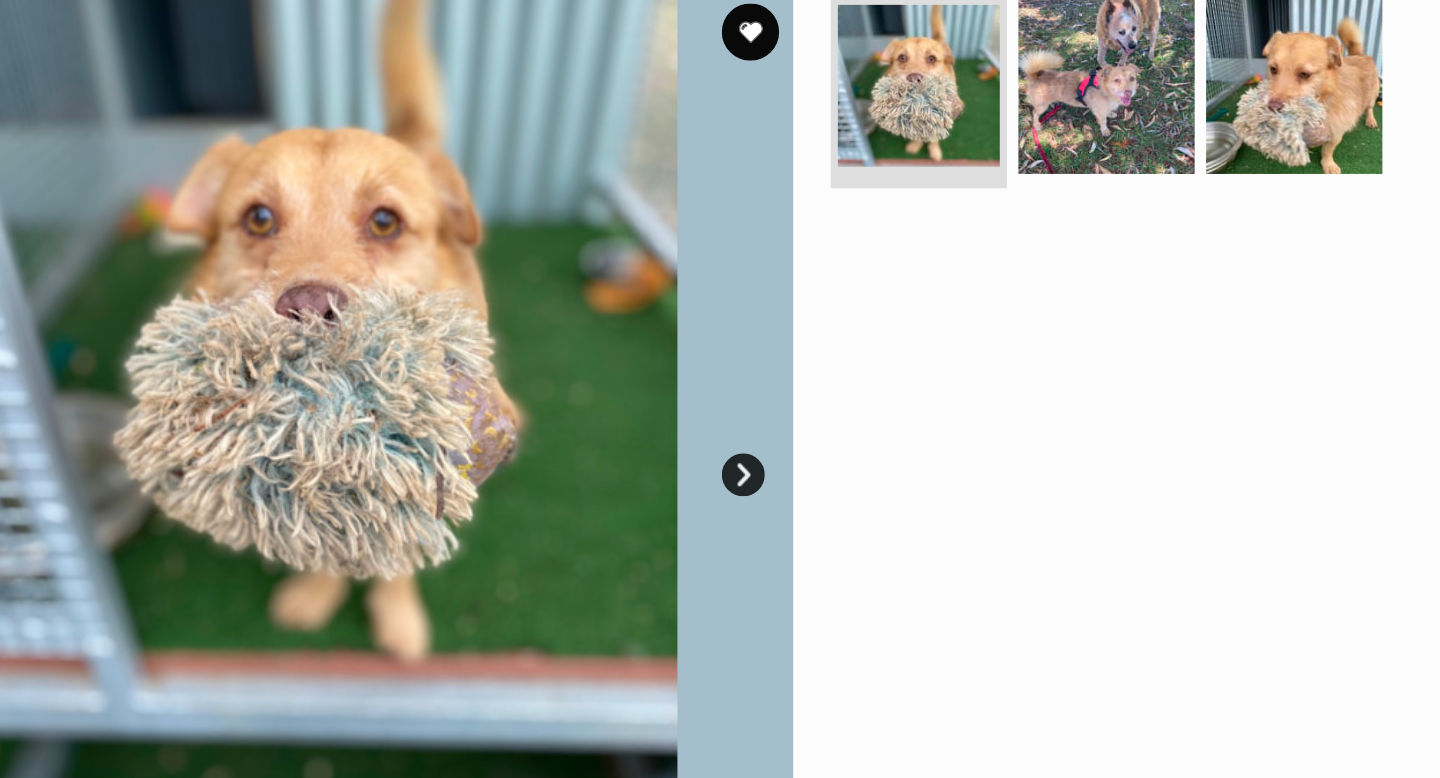 scroll, scrollTop: 267, scrollLeft: 0, axis: vertical 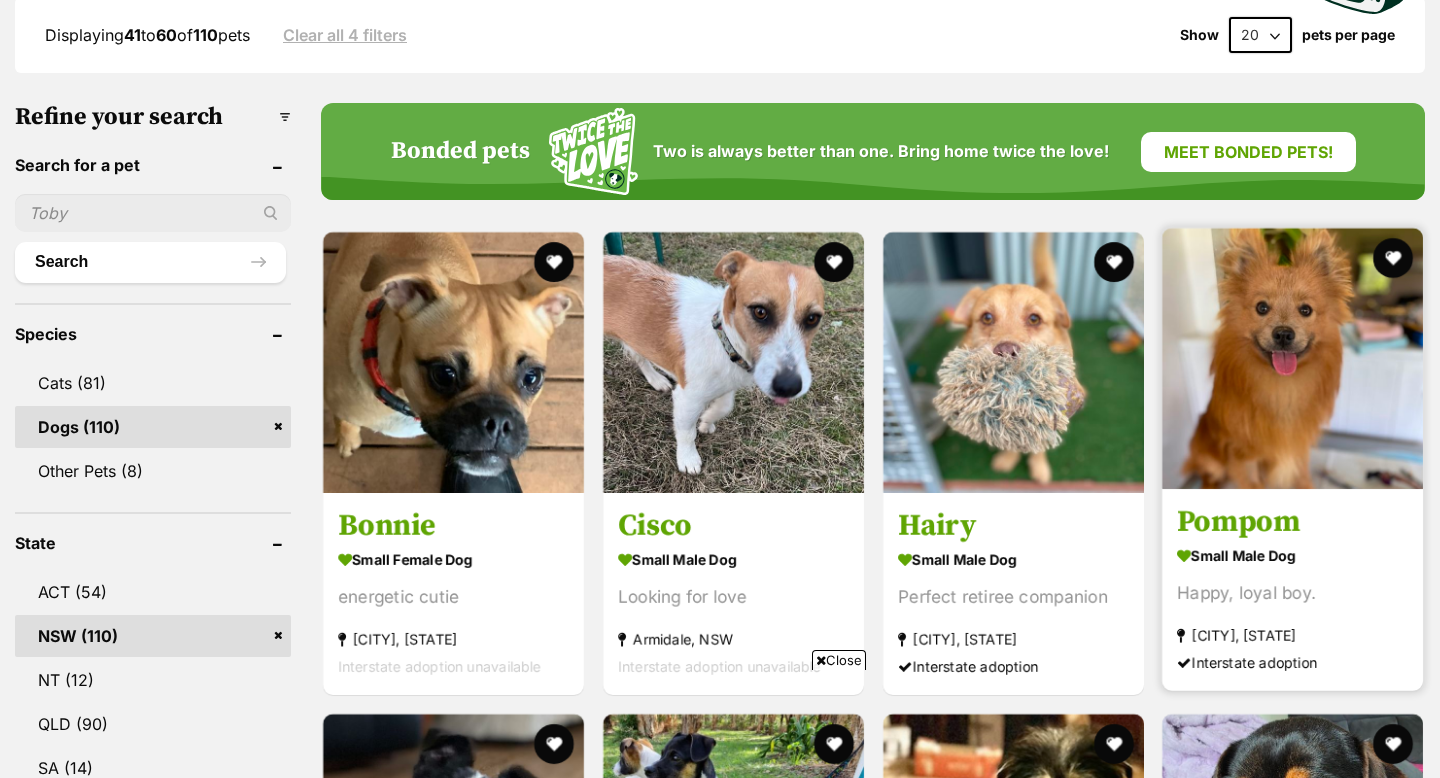 click at bounding box center (1292, 358) 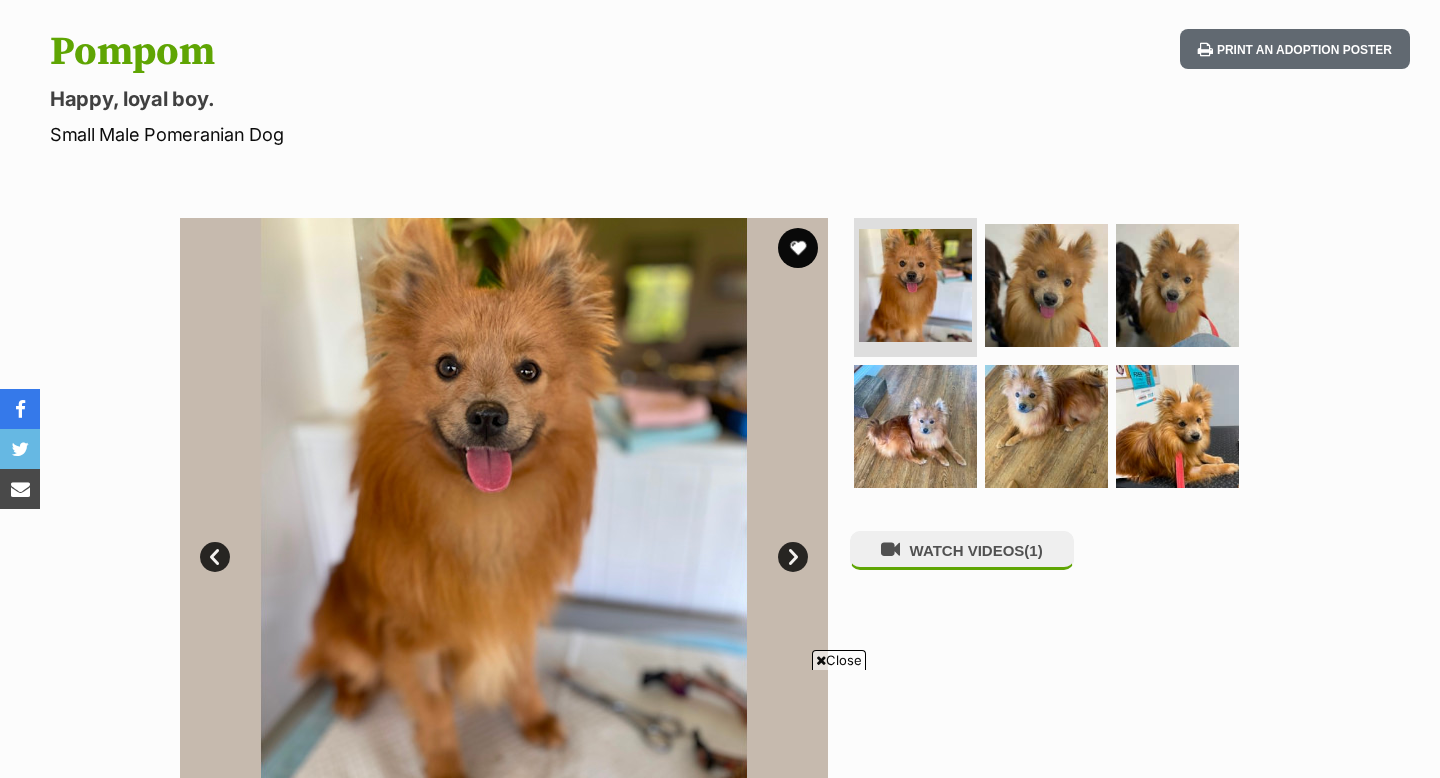 scroll, scrollTop: 239, scrollLeft: 0, axis: vertical 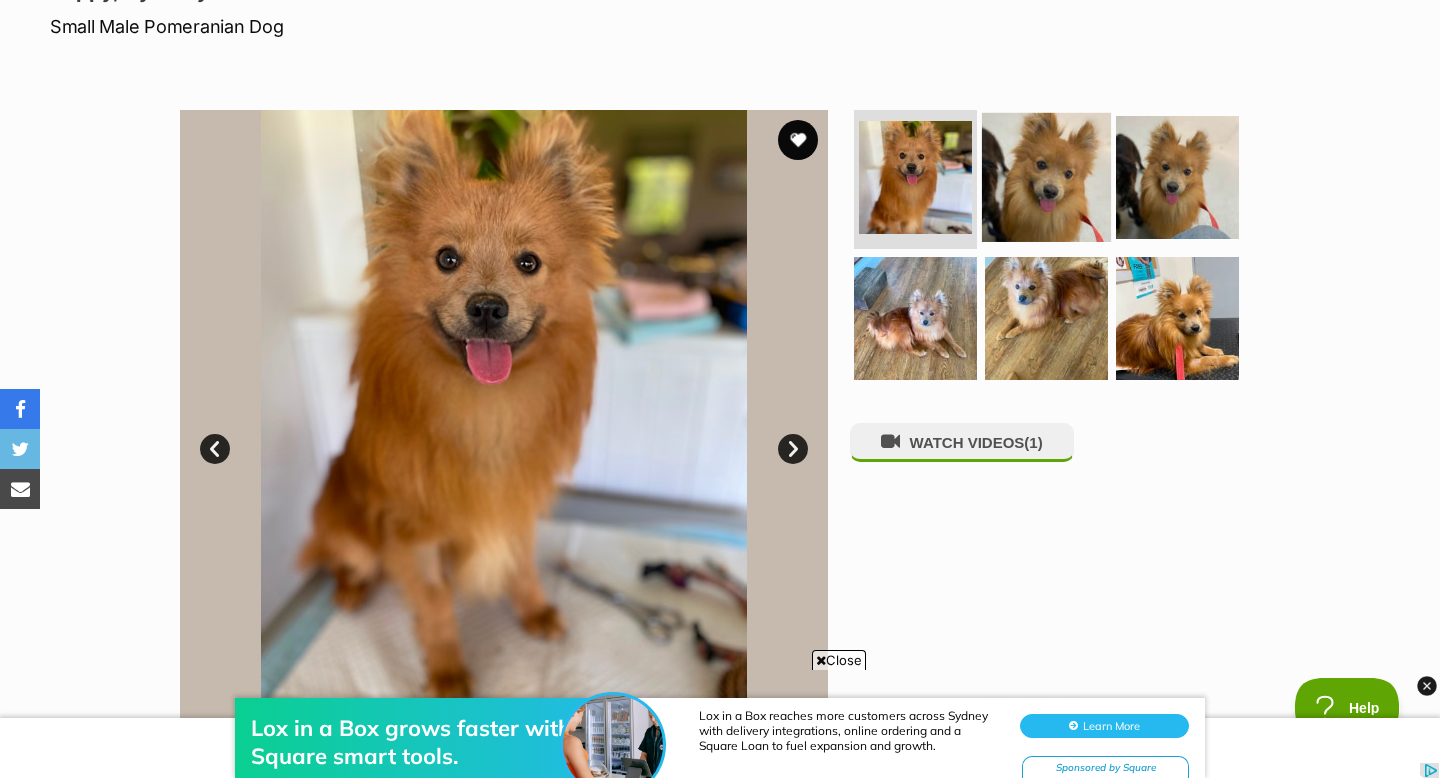 click at bounding box center (1046, 176) 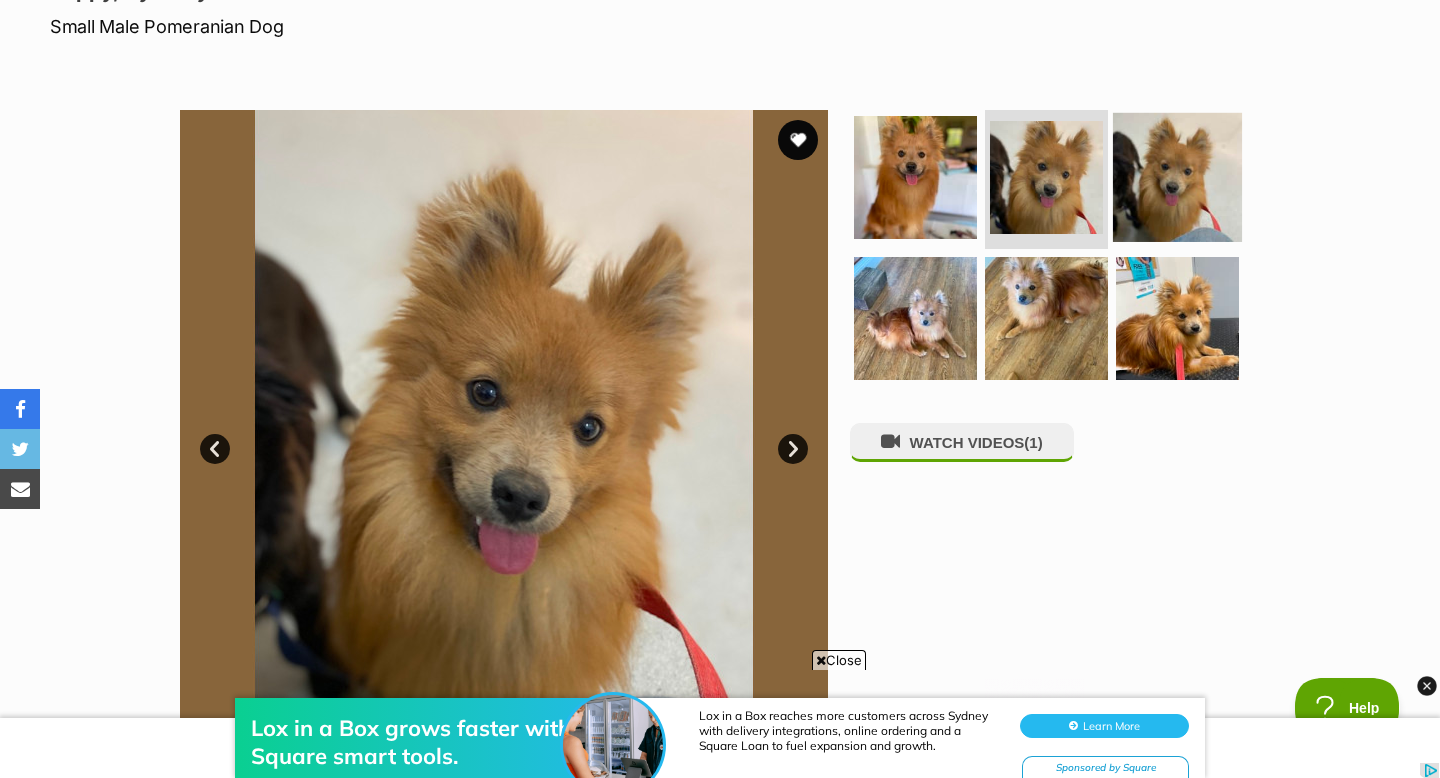 click at bounding box center [1177, 176] 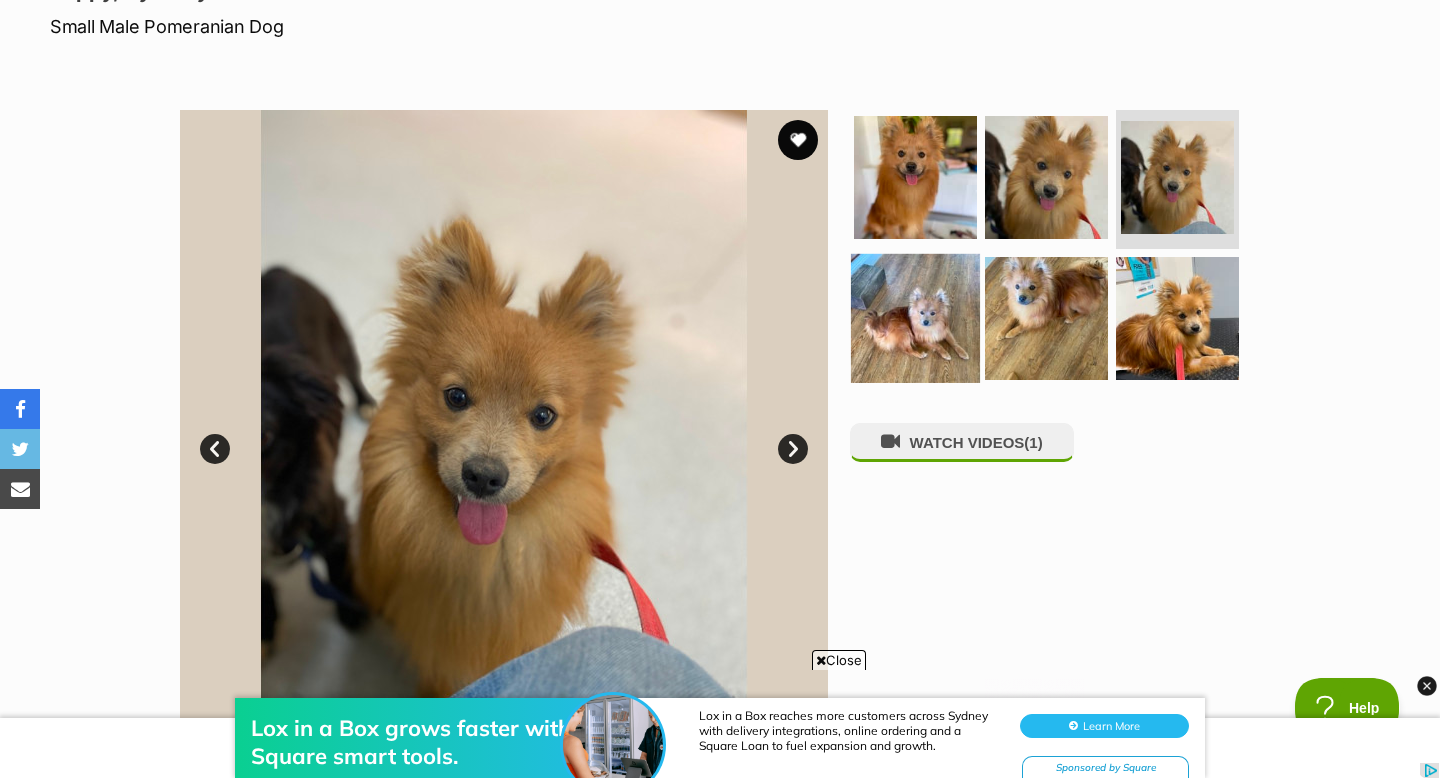 click at bounding box center (915, 318) 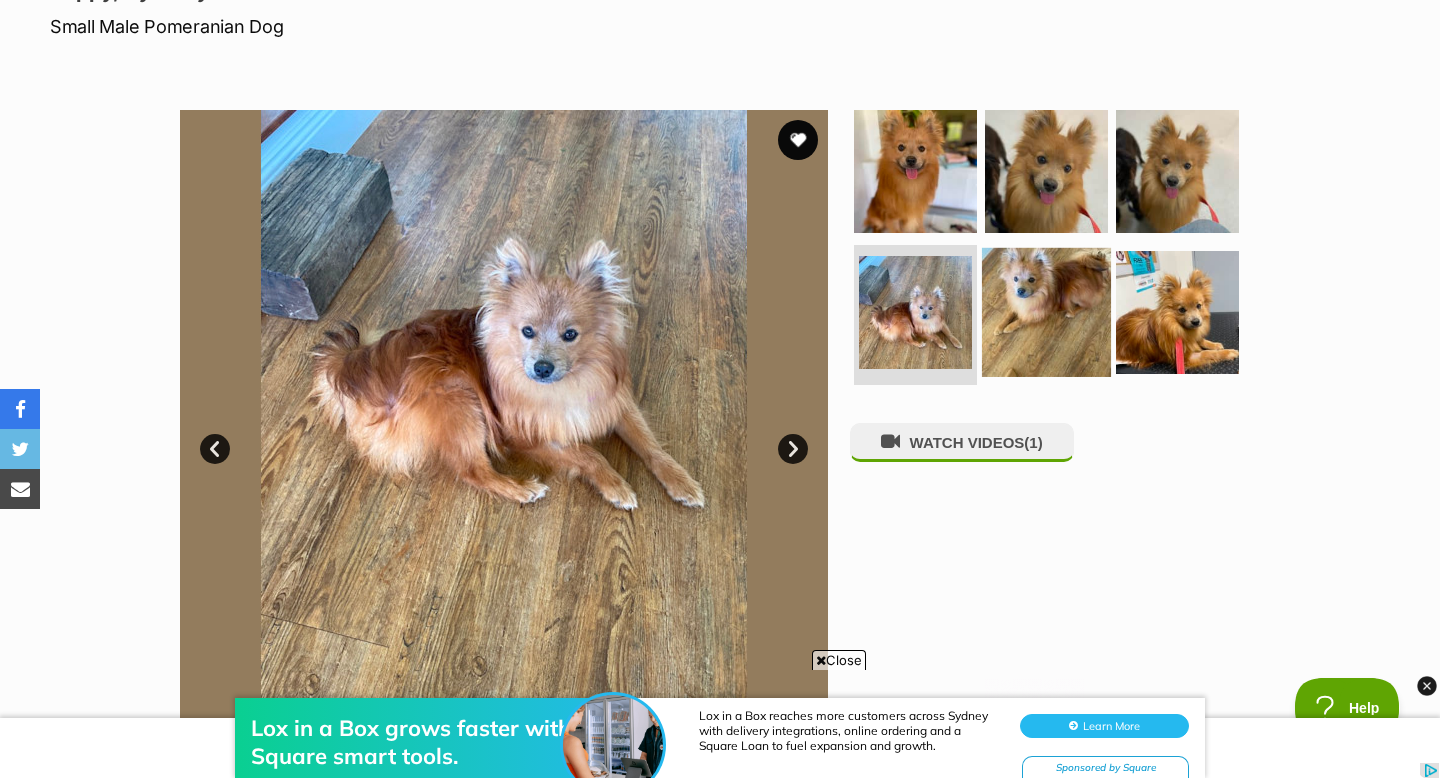 click at bounding box center [1046, 312] 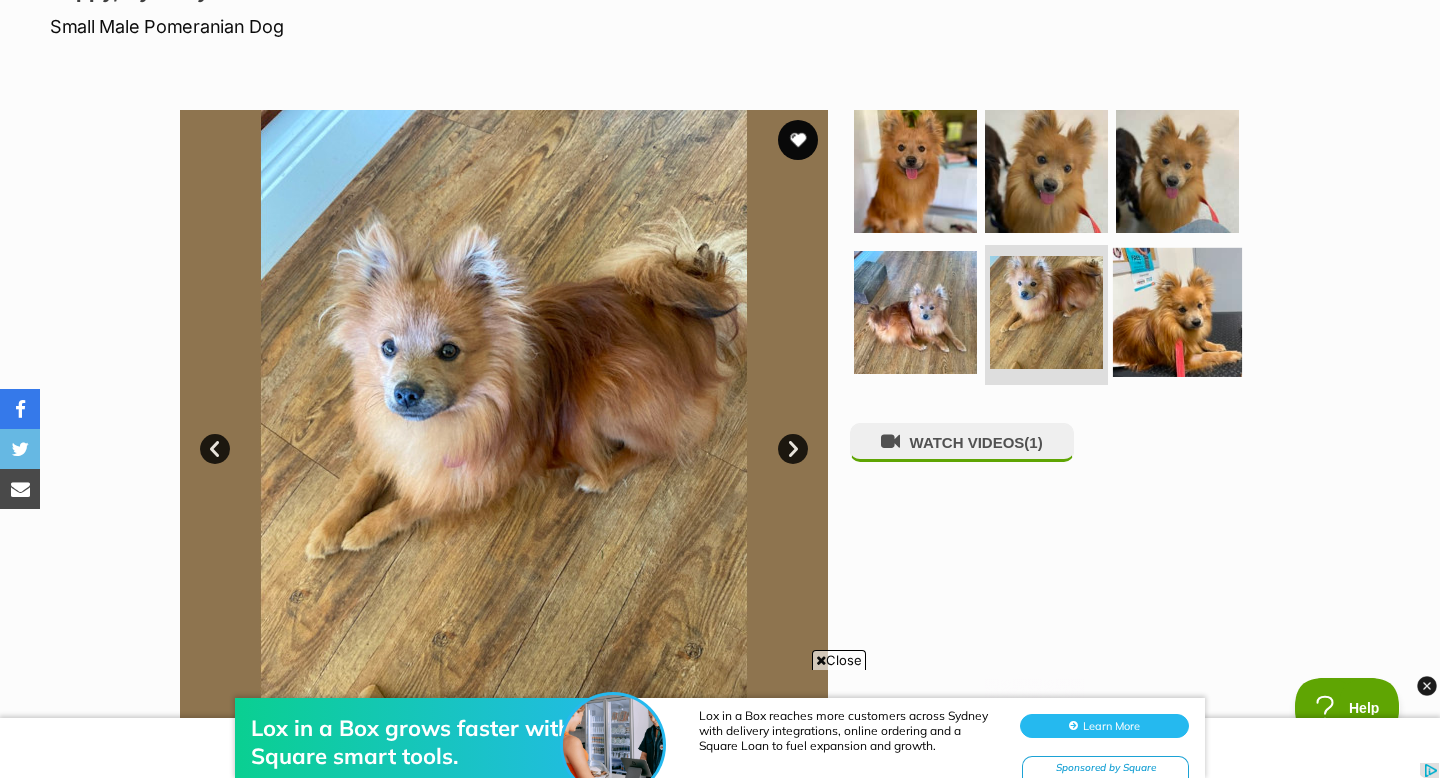 click at bounding box center (1177, 312) 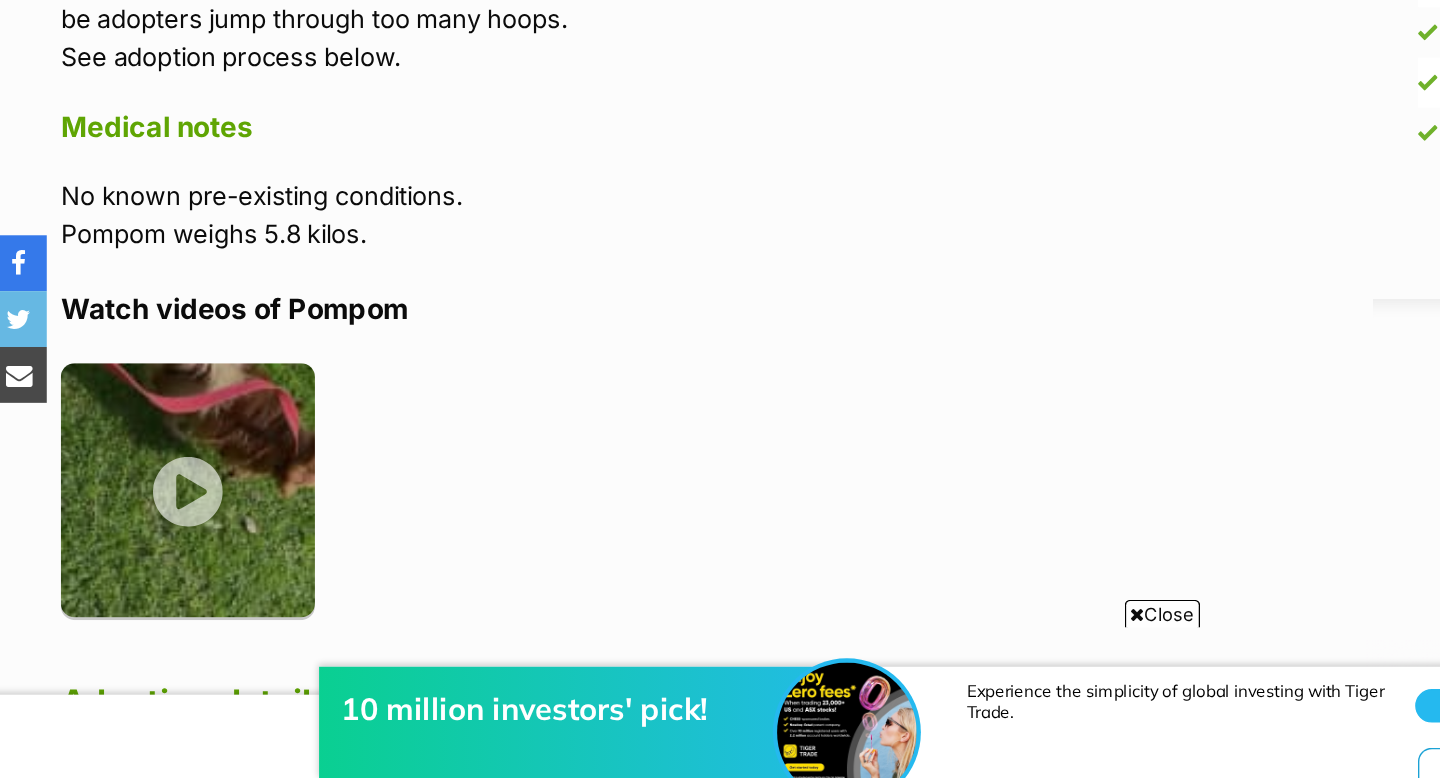 scroll, scrollTop: 1629, scrollLeft: 0, axis: vertical 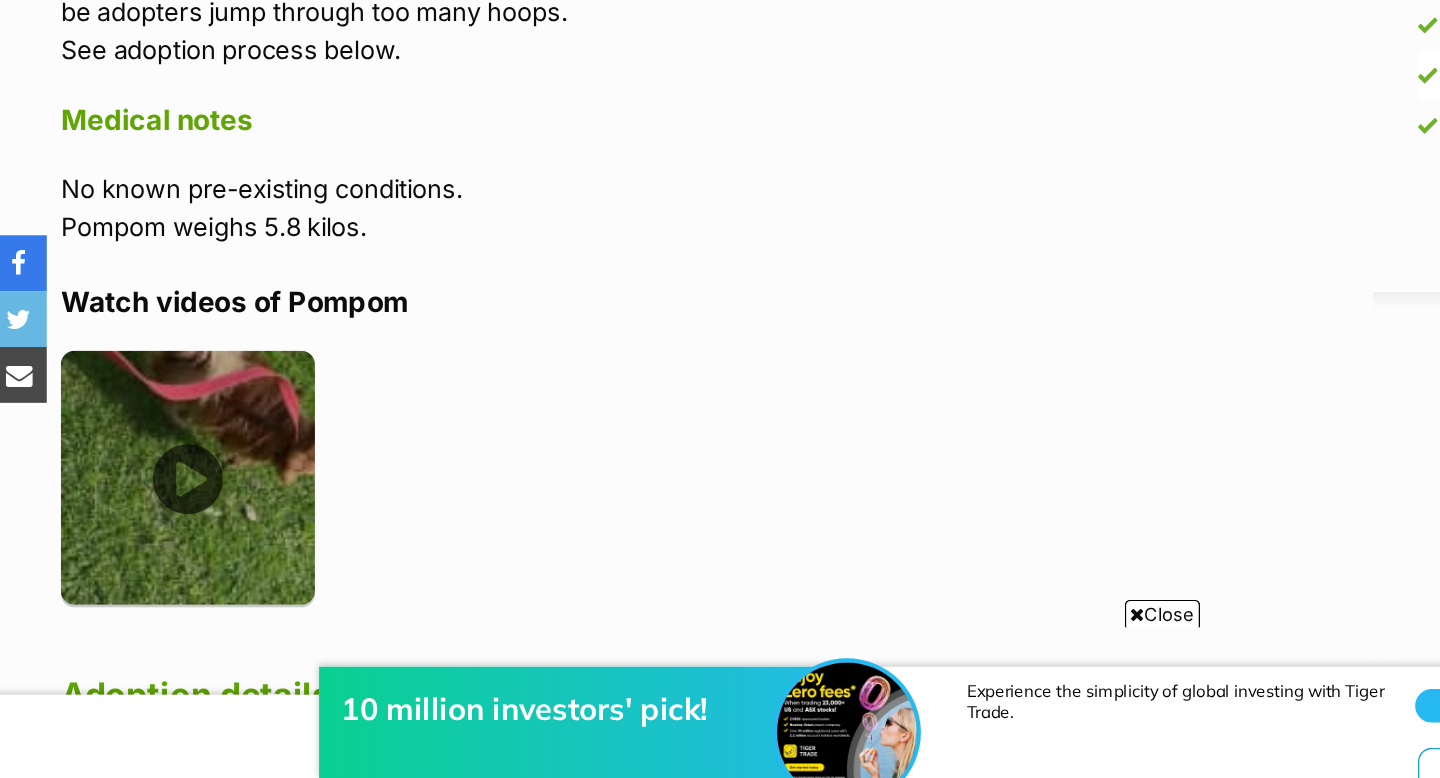 click at bounding box center (141, 563) 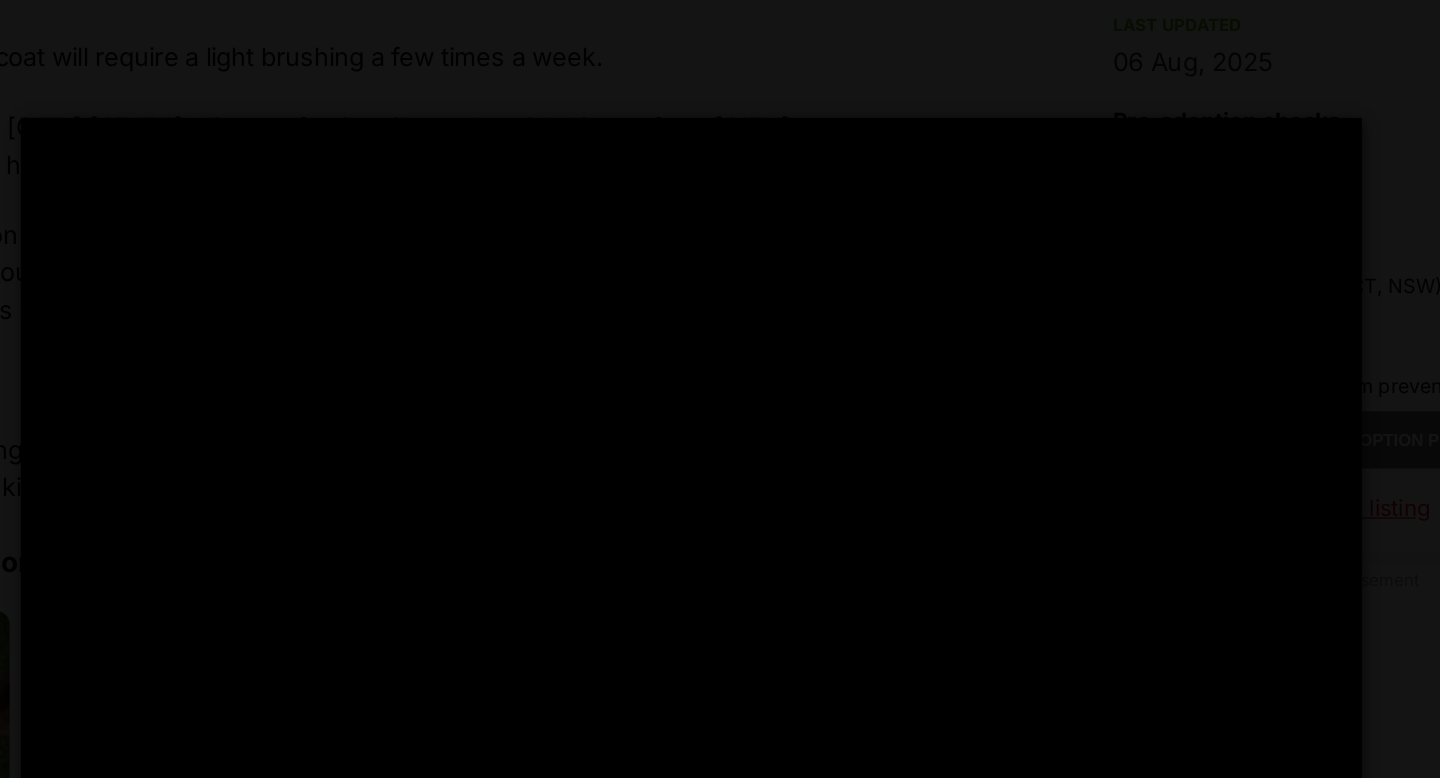 type on "100" 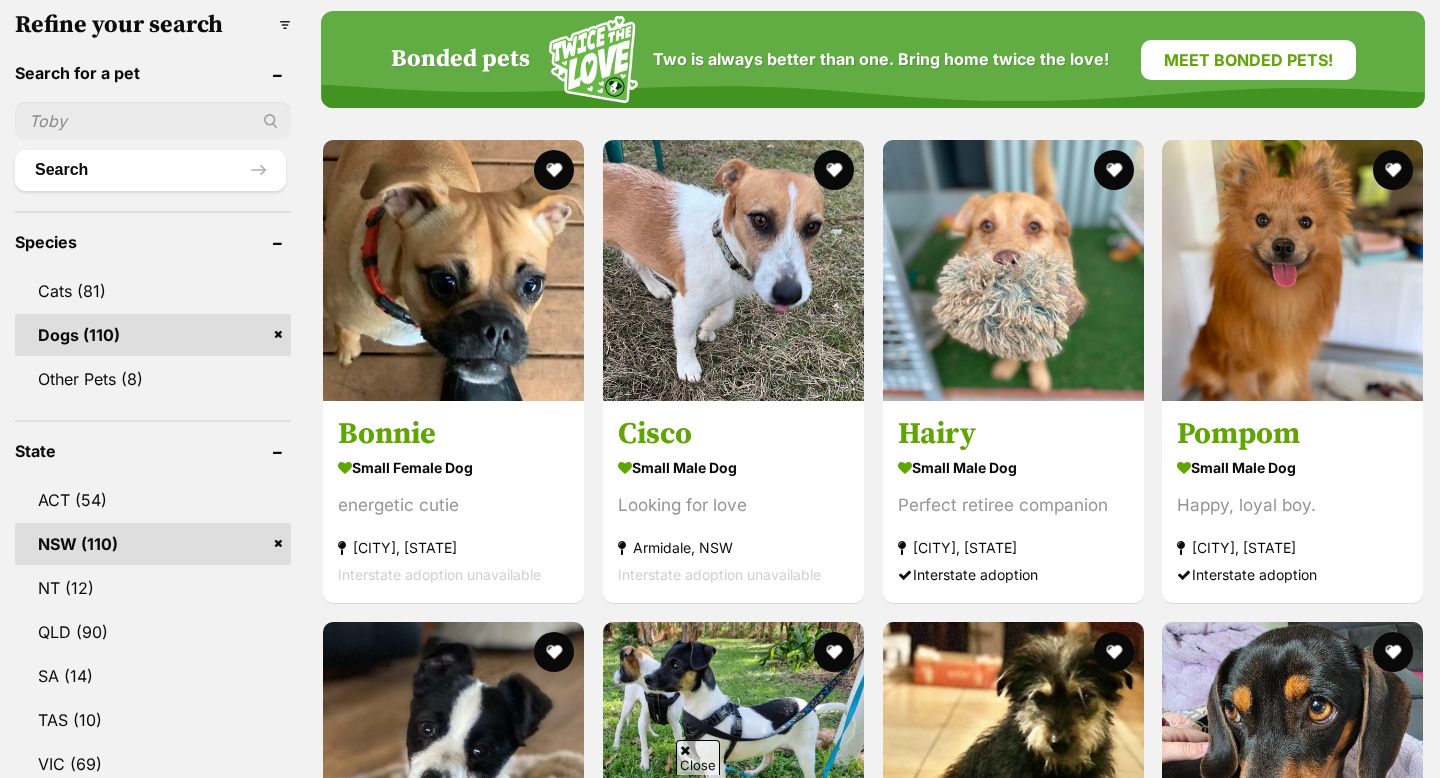 scroll, scrollTop: 640, scrollLeft: 0, axis: vertical 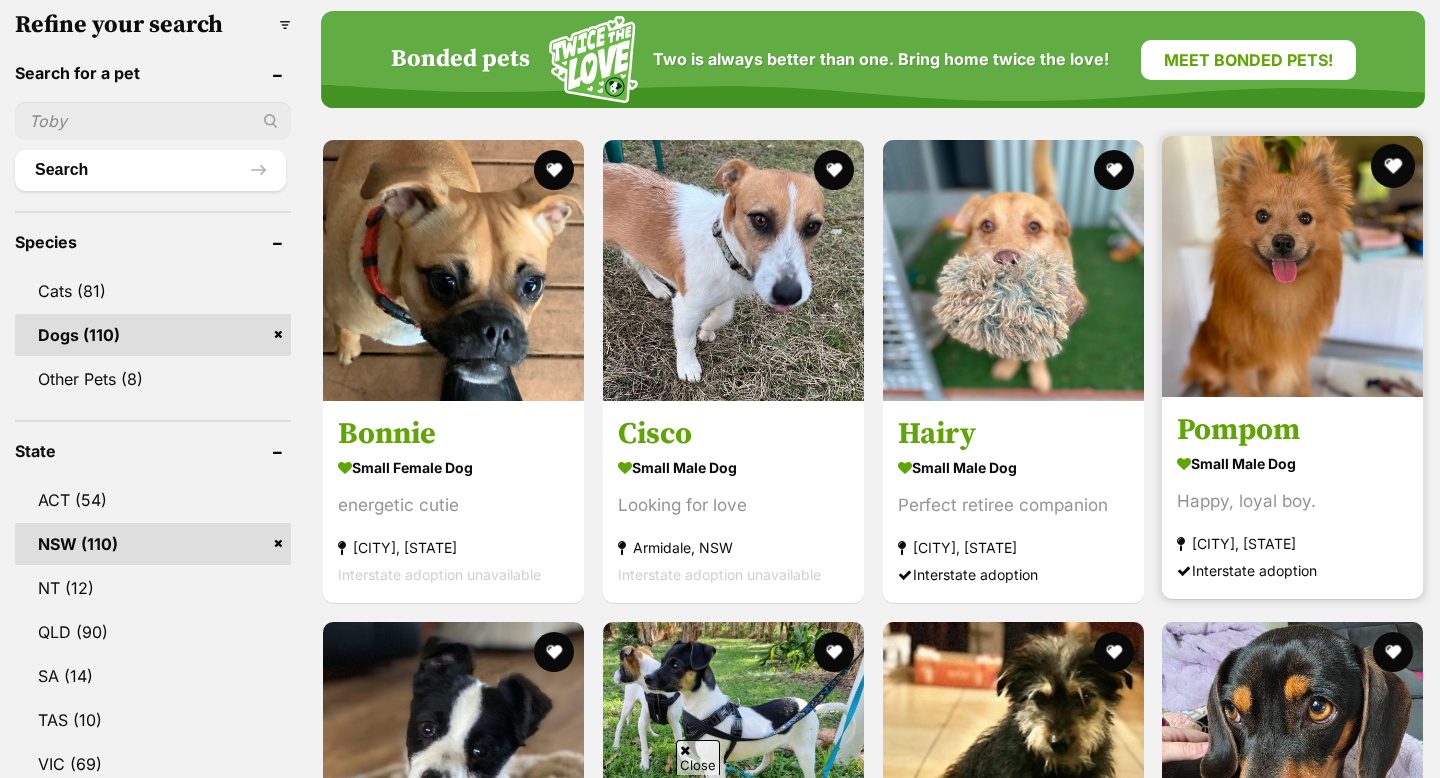 click at bounding box center (1393, 166) 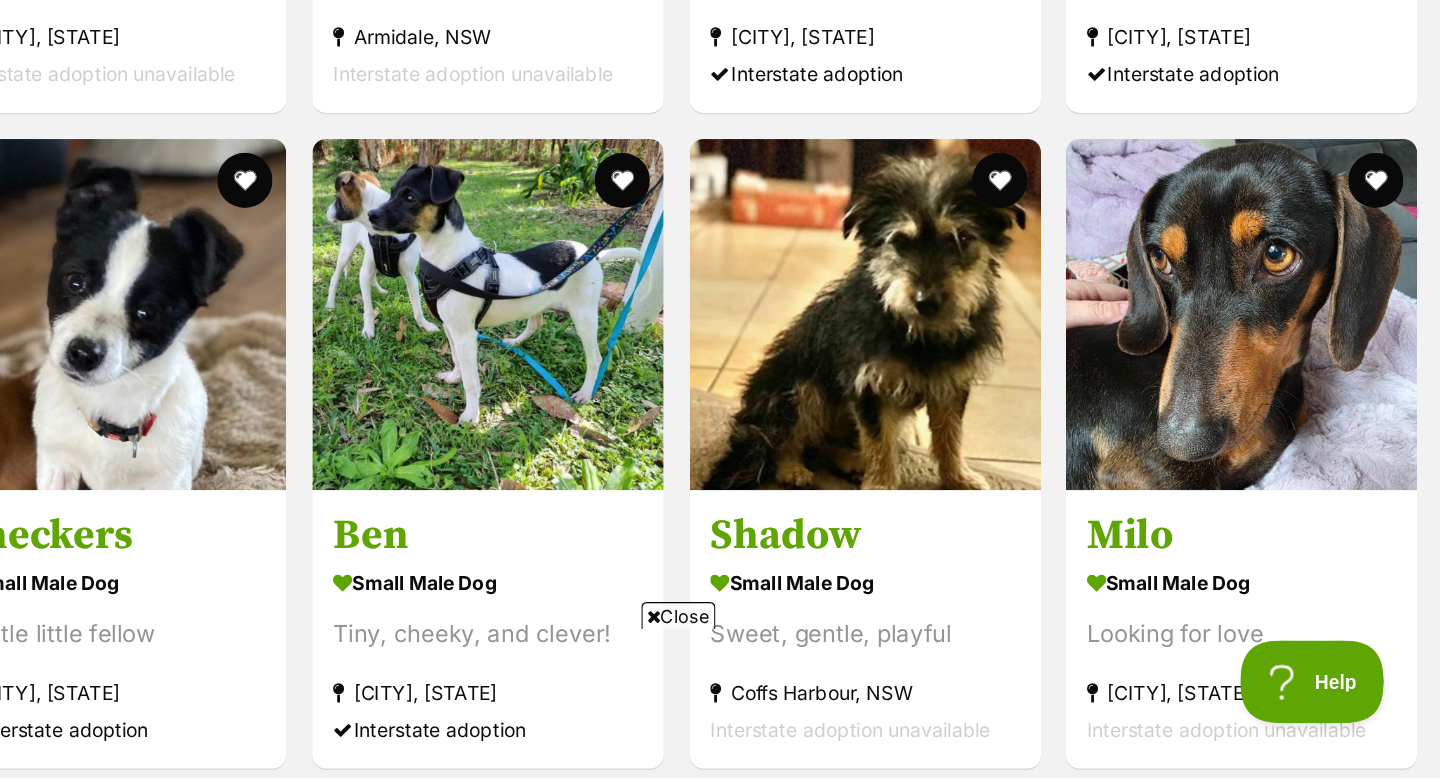 scroll, scrollTop: 945, scrollLeft: 0, axis: vertical 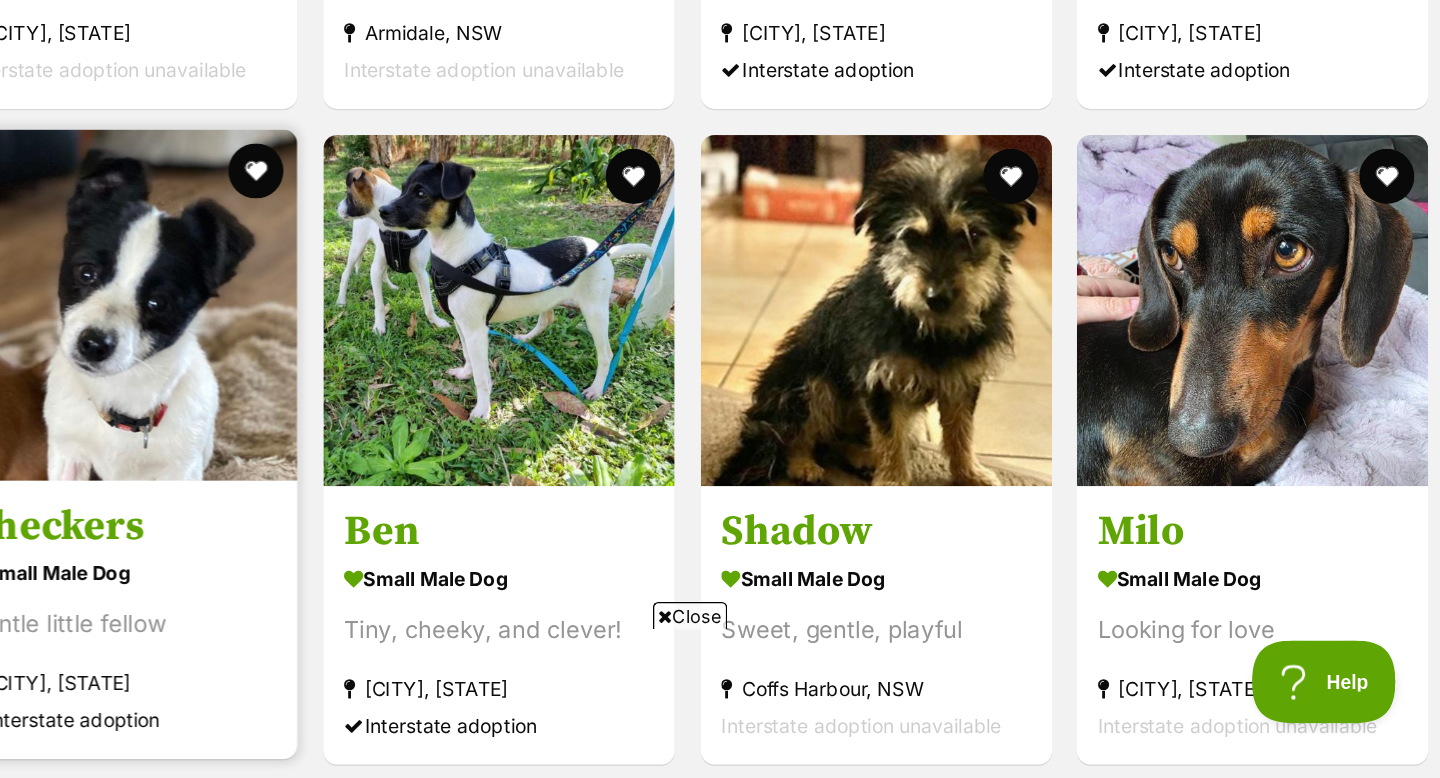 click at bounding box center [474, 434] 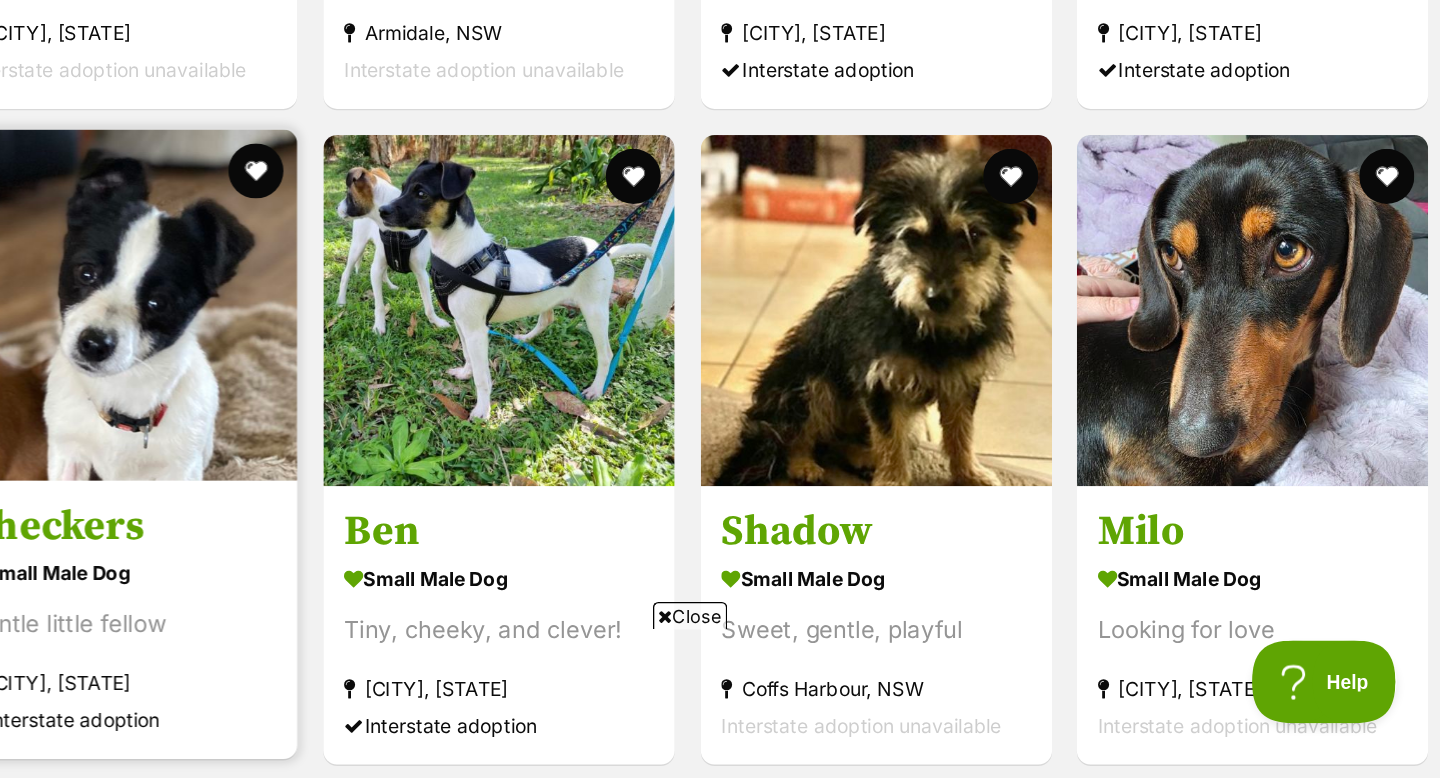 click at bounding box center (474, 434) 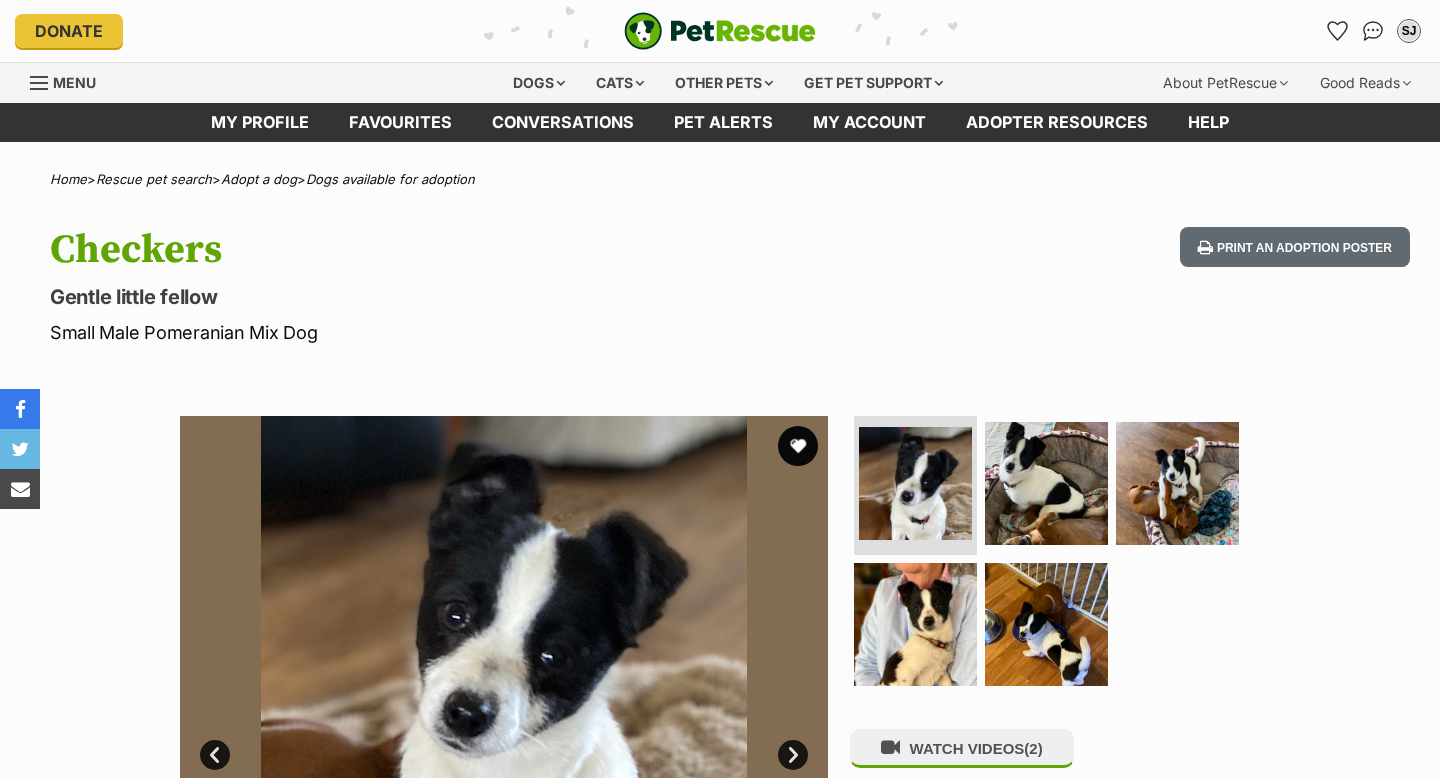 scroll, scrollTop: 0, scrollLeft: 0, axis: both 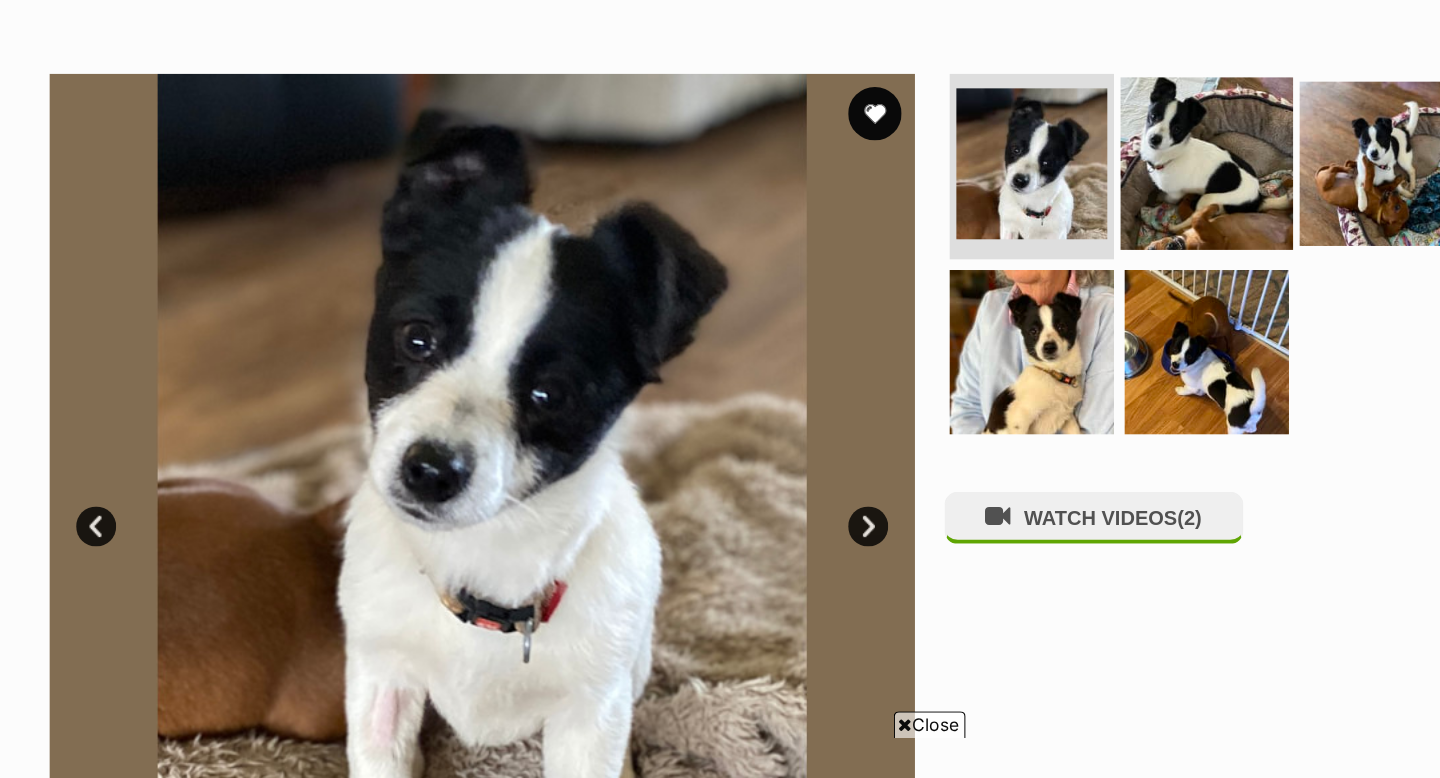 click at bounding box center (1046, 239) 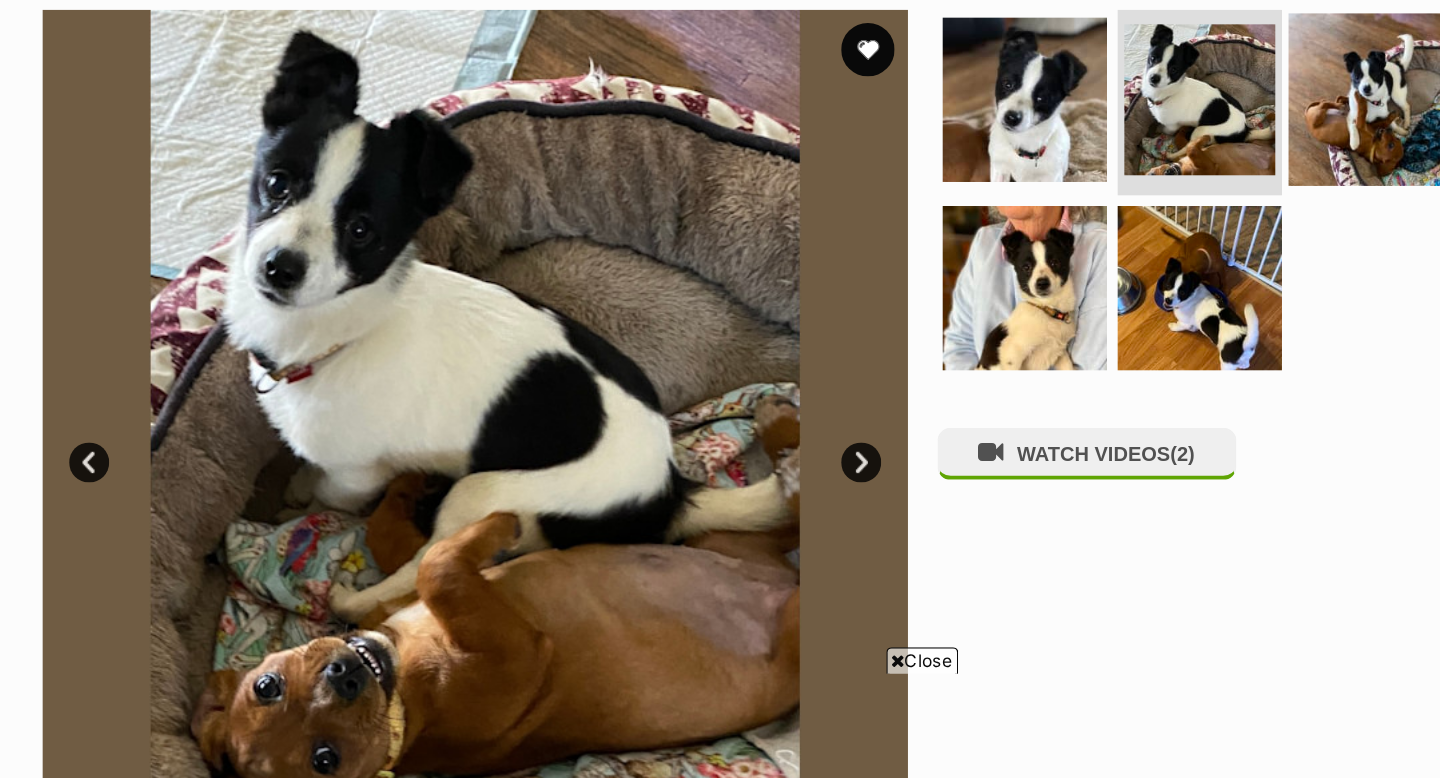 click at bounding box center (1177, 239) 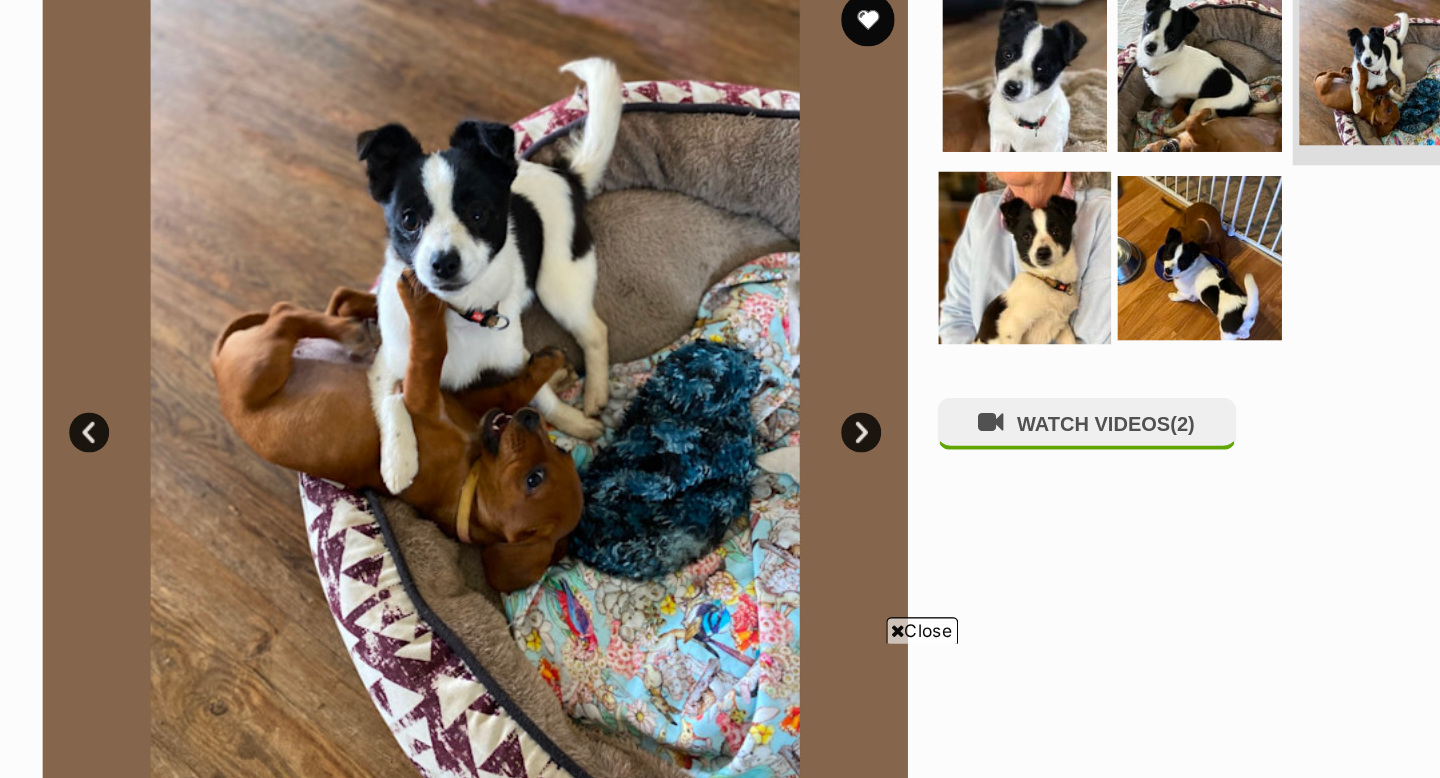 click at bounding box center (915, 381) 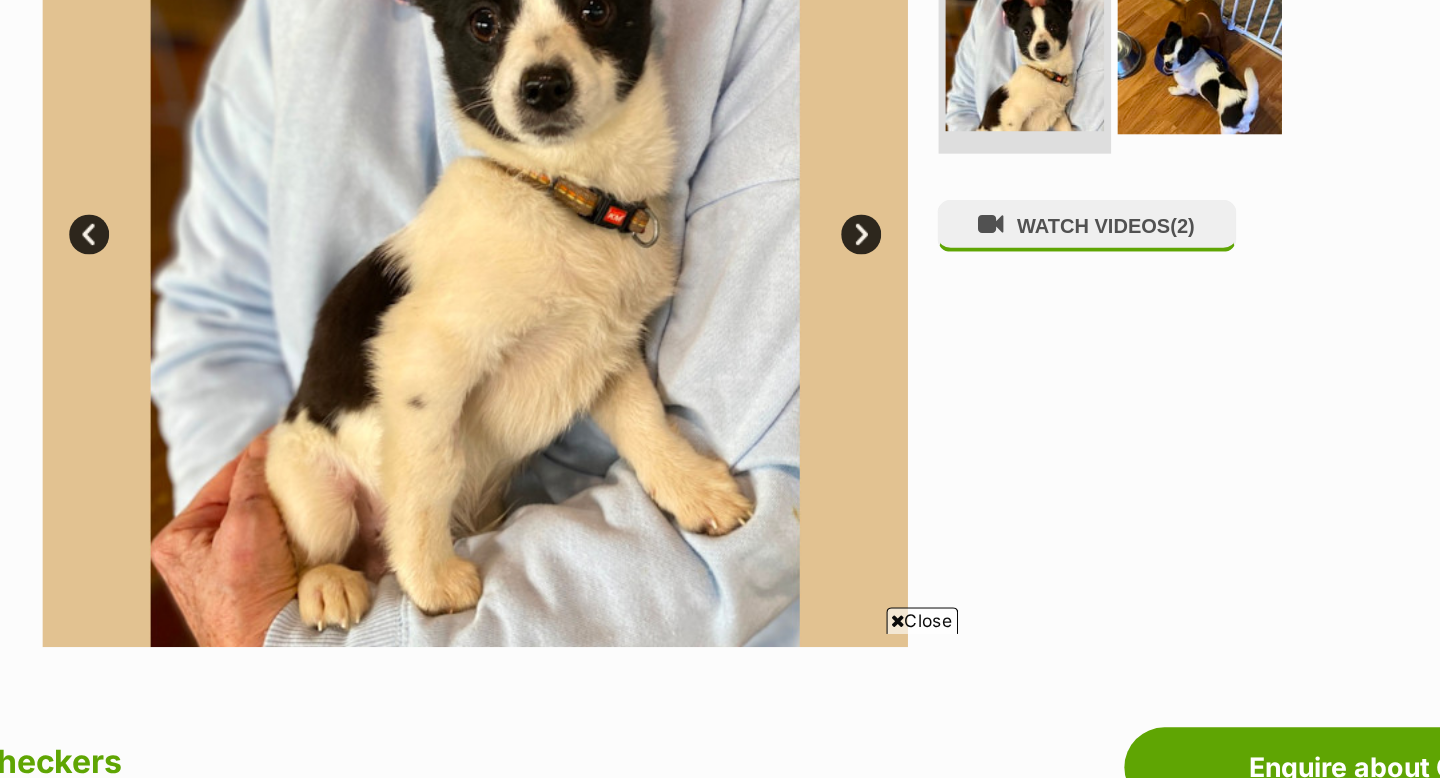 scroll, scrollTop: 384, scrollLeft: 0, axis: vertical 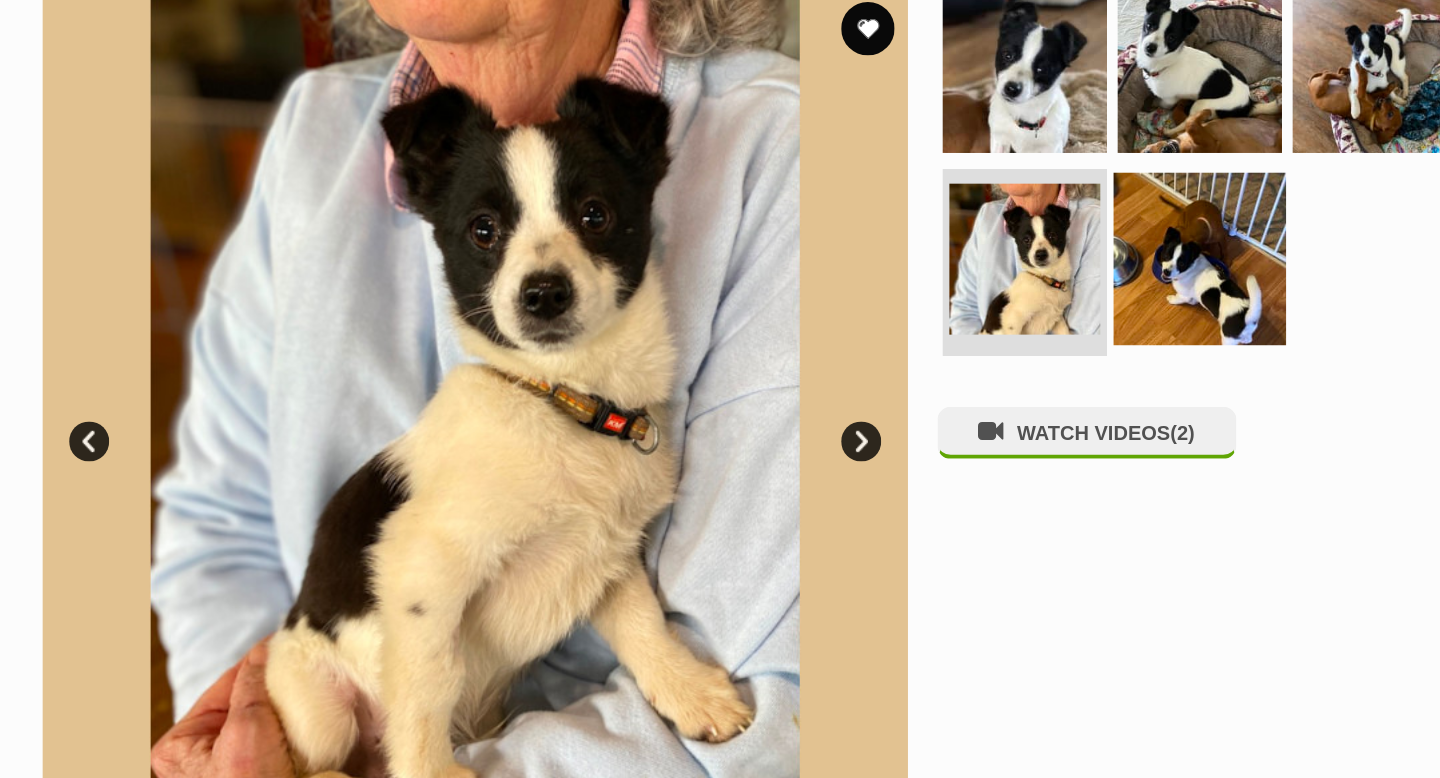 click at bounding box center (1046, 234) 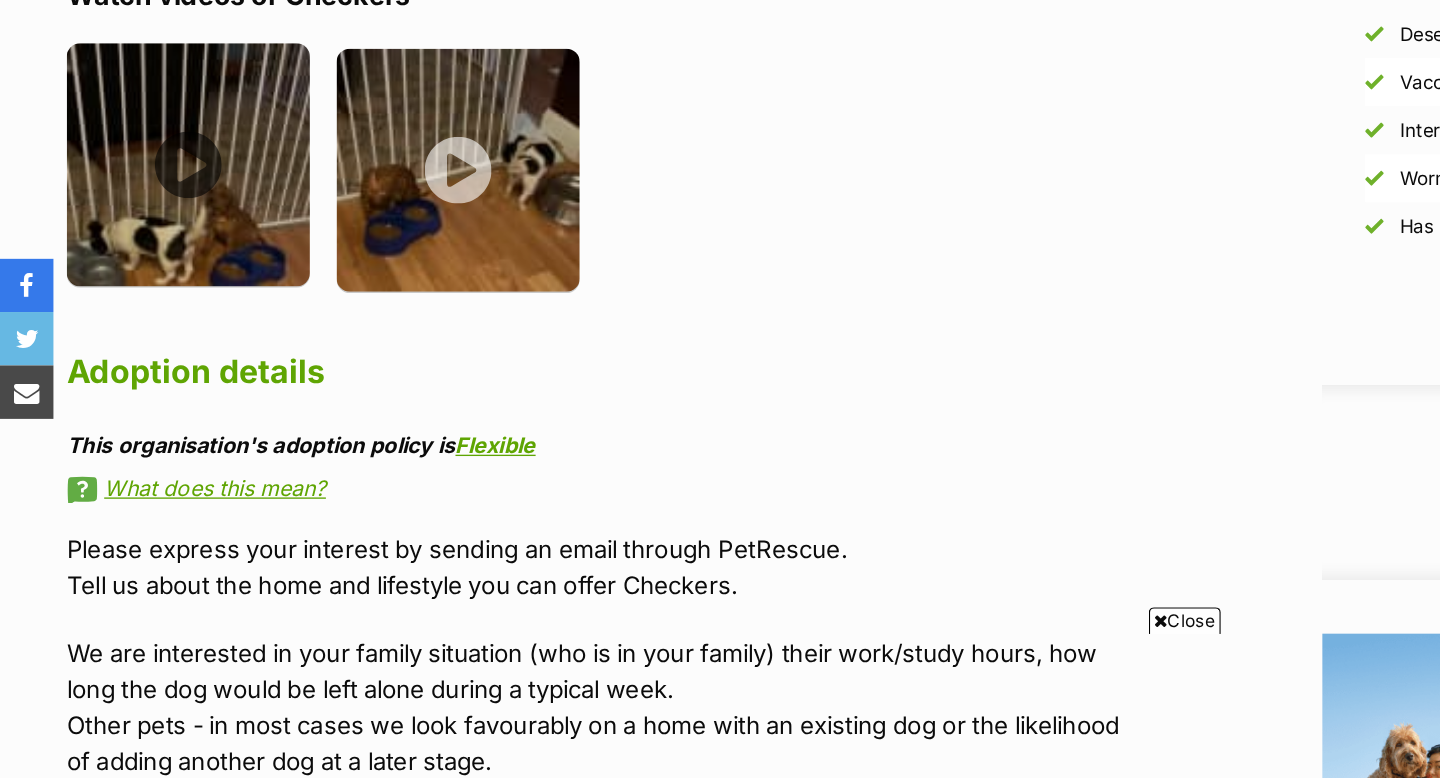 scroll, scrollTop: 0, scrollLeft: 0, axis: both 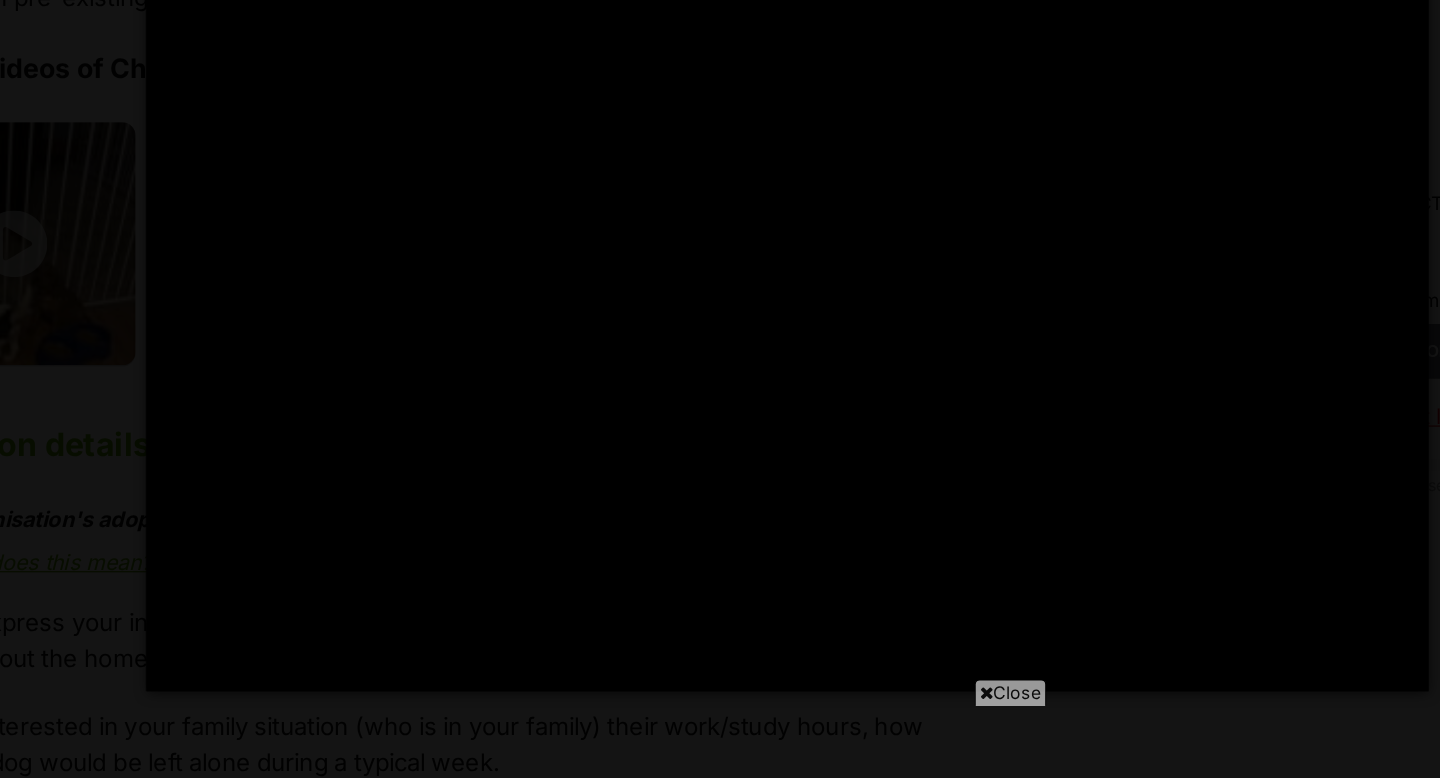 type on "100" 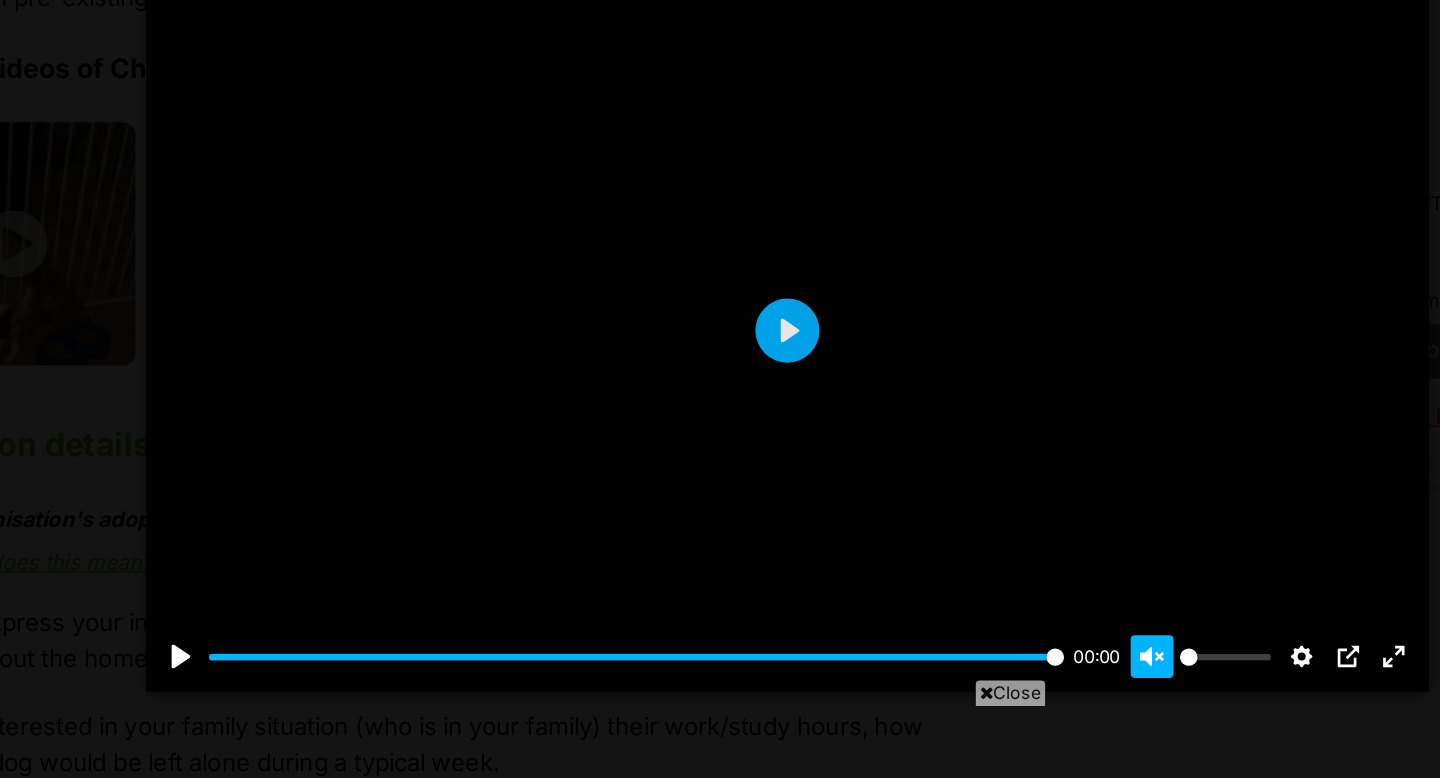 click on "Unmute Mute" at bounding box center [993, 633] 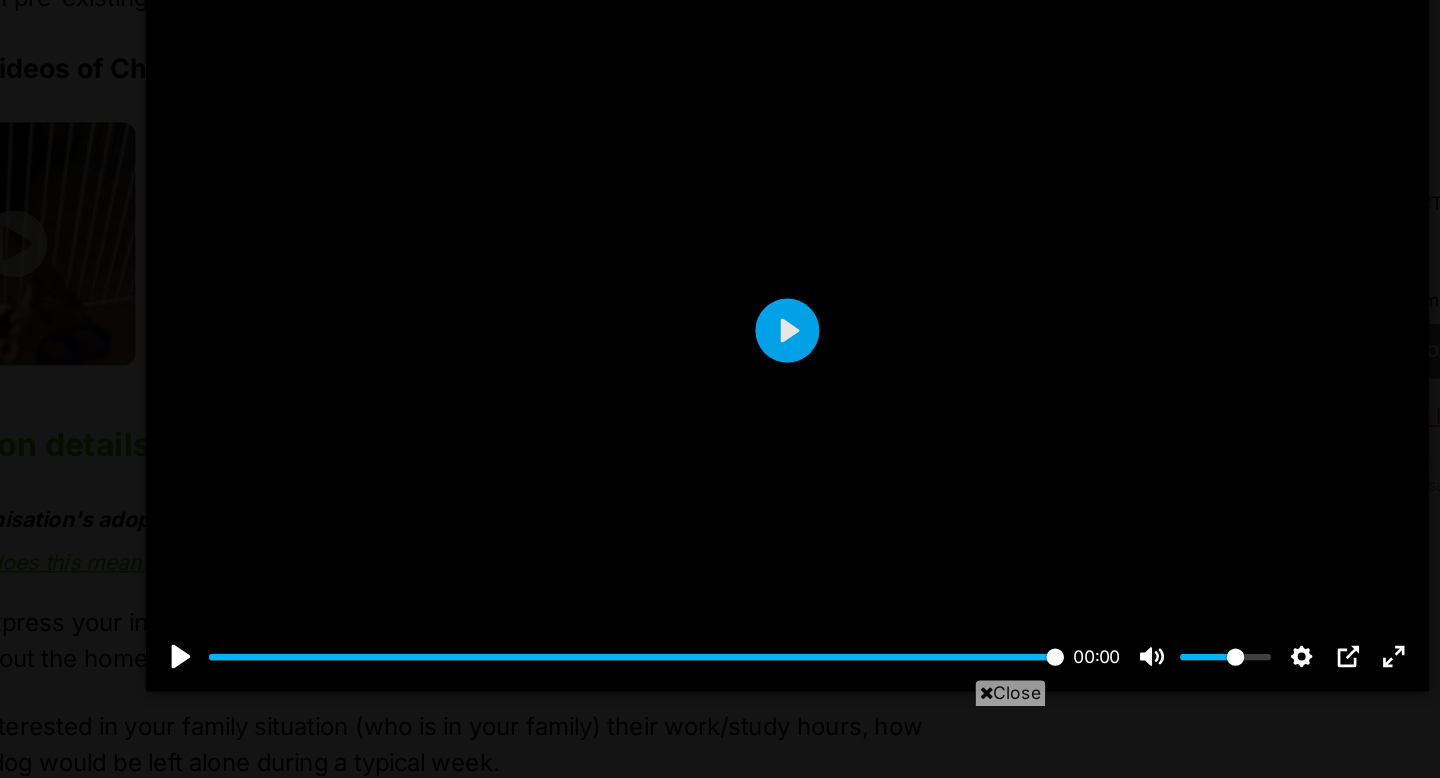type on "0.65" 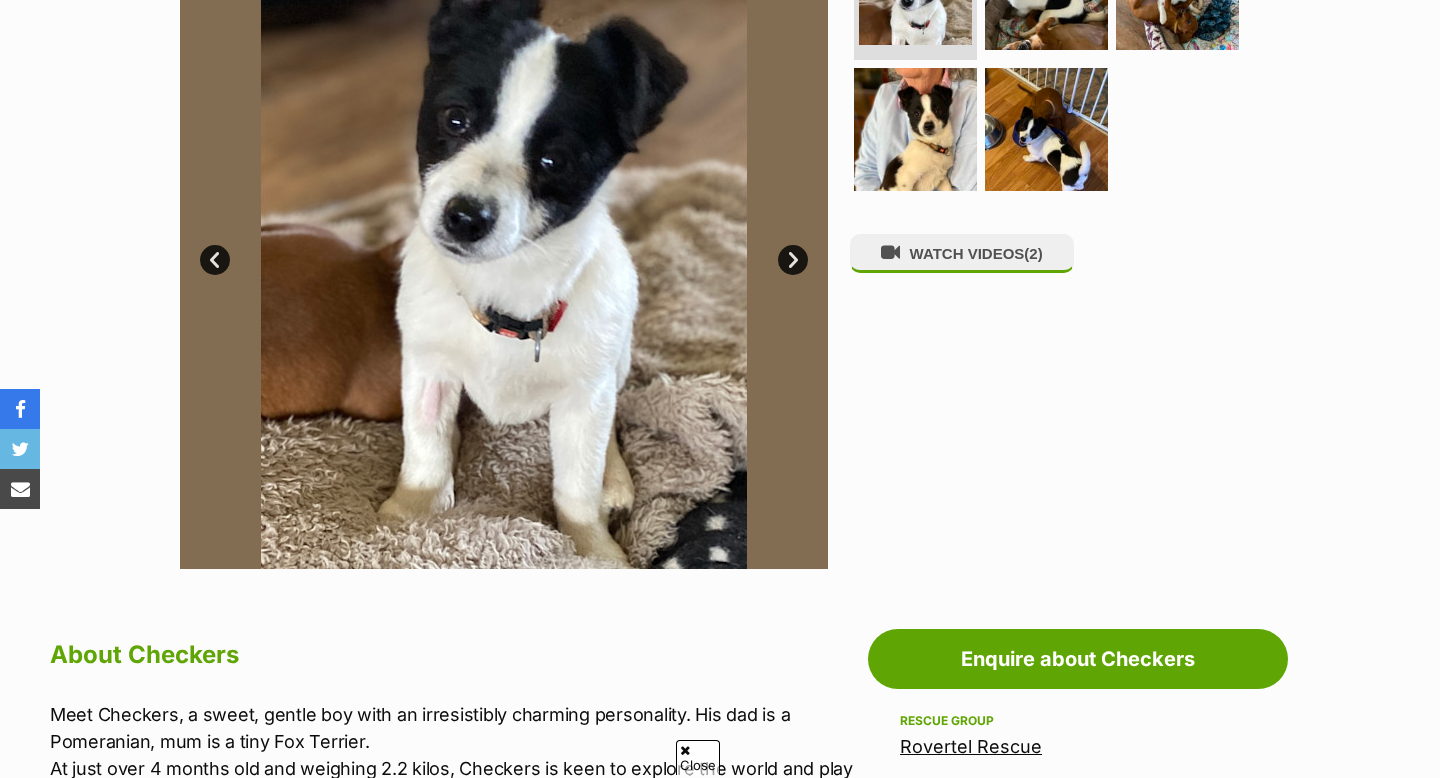 scroll, scrollTop: 530, scrollLeft: 0, axis: vertical 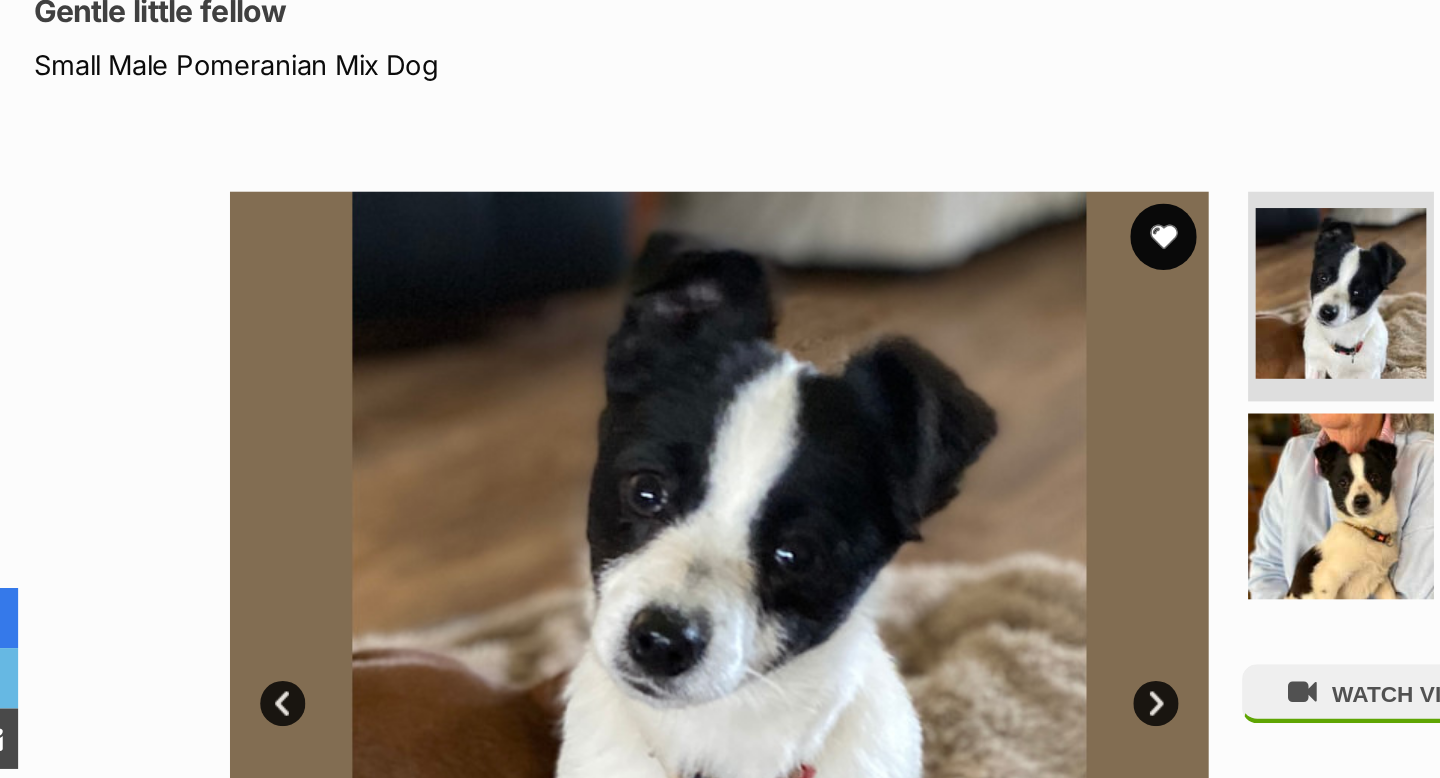 click at bounding box center [798, 157] 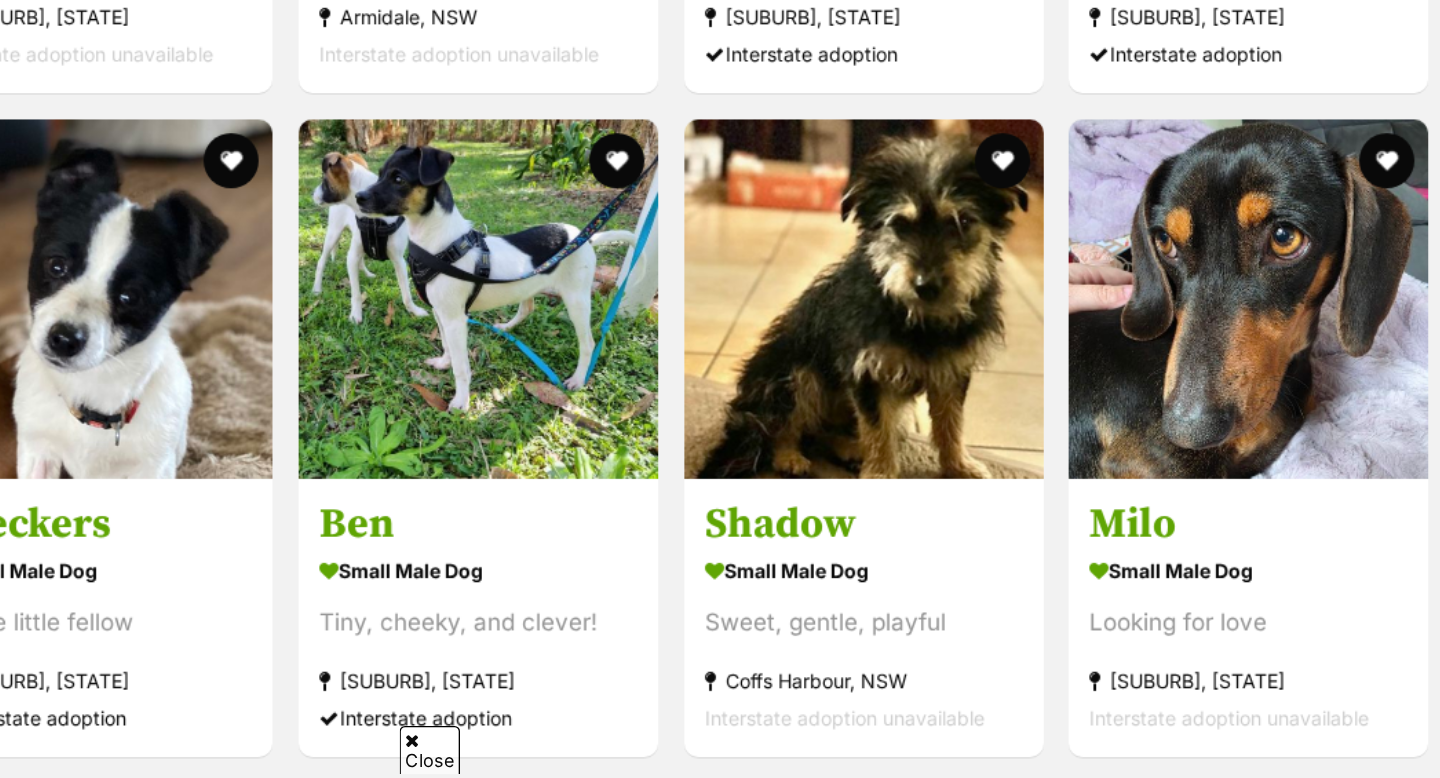 scroll, scrollTop: 962, scrollLeft: 0, axis: vertical 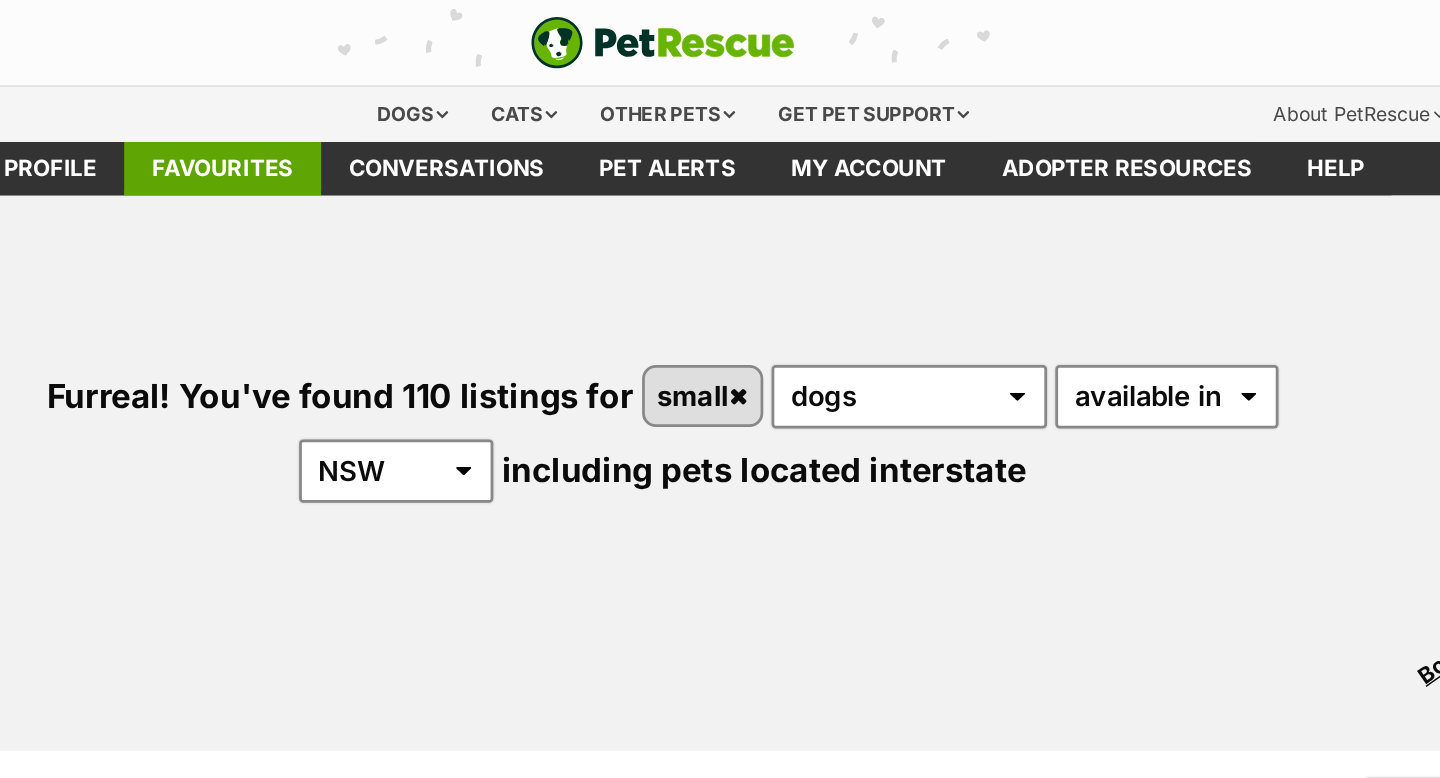click on "Favourites" at bounding box center (400, 122) 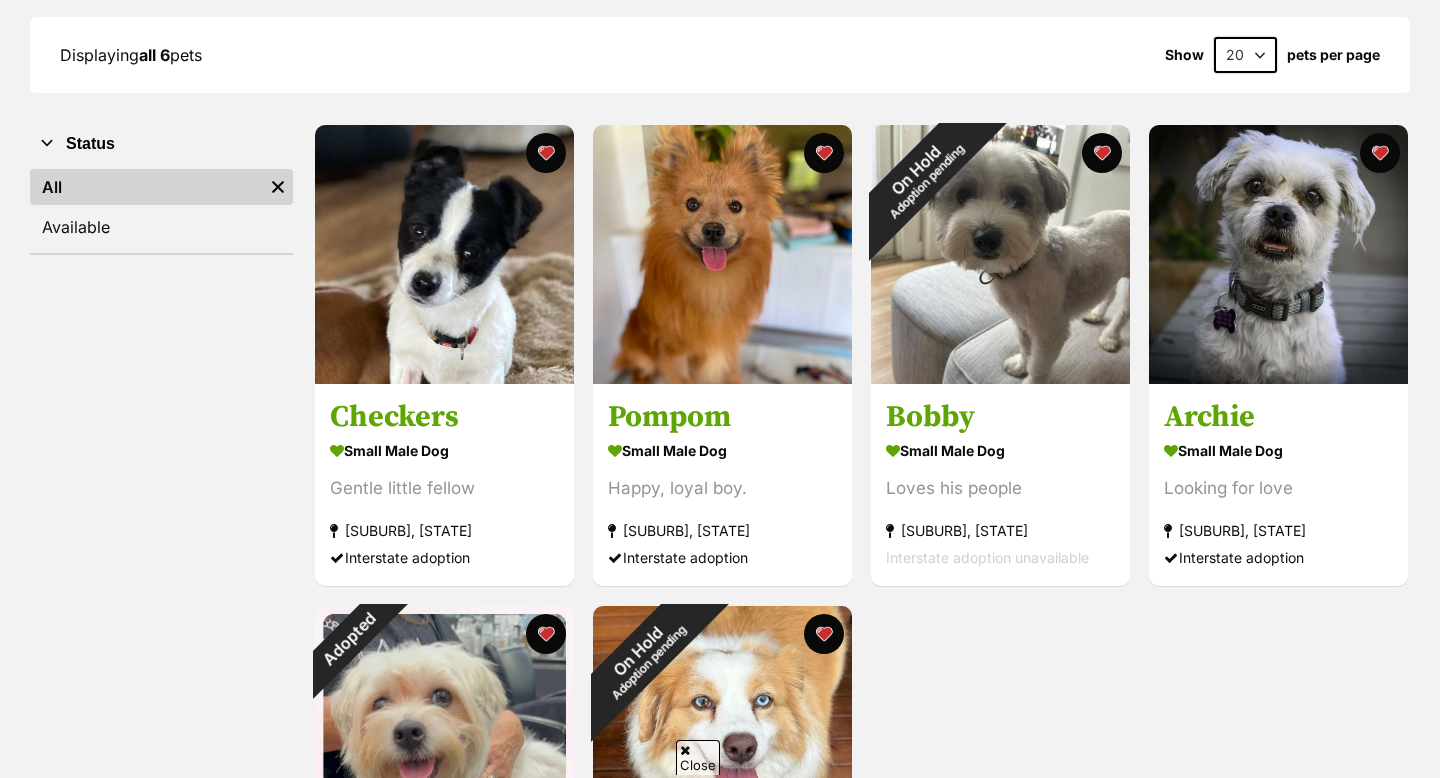 scroll, scrollTop: 387, scrollLeft: 0, axis: vertical 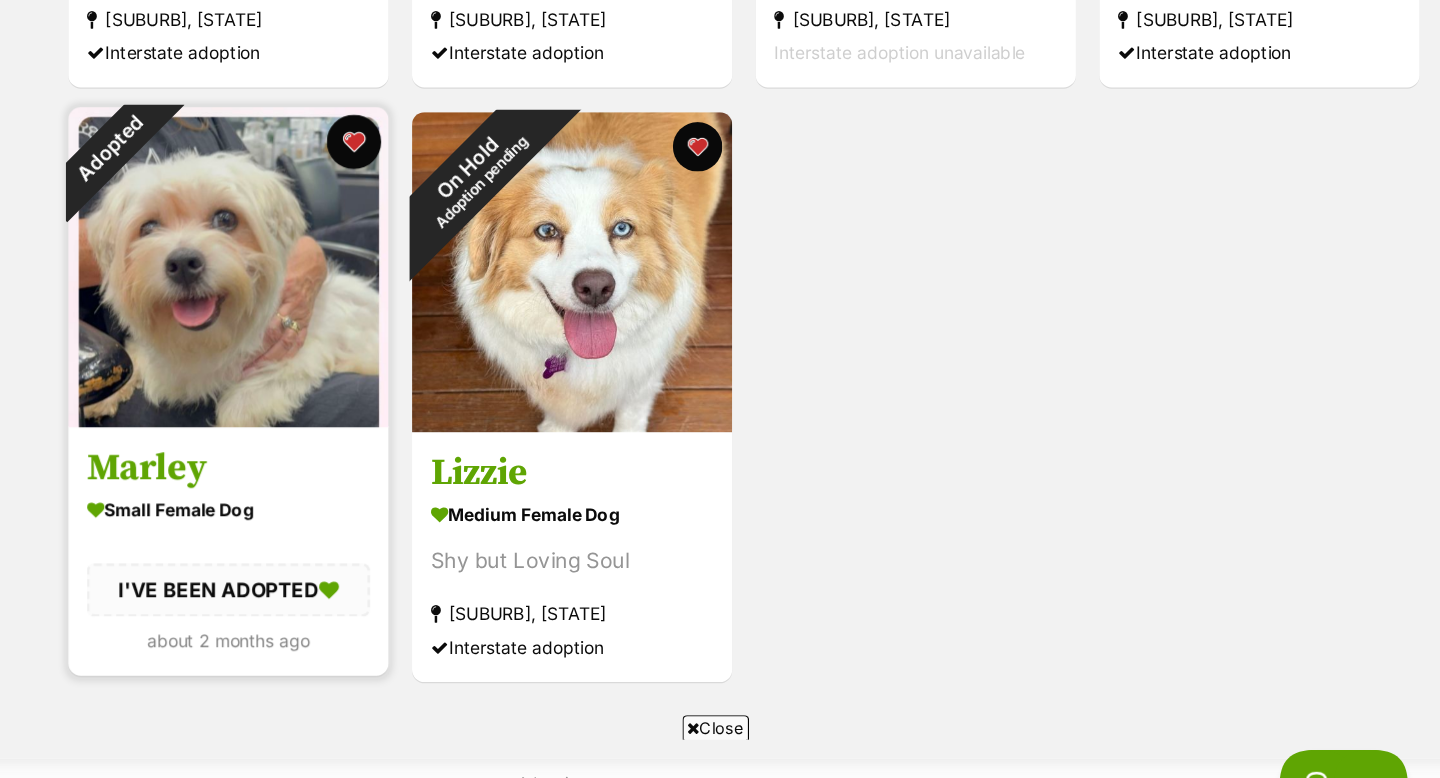 click at bounding box center (546, 186) 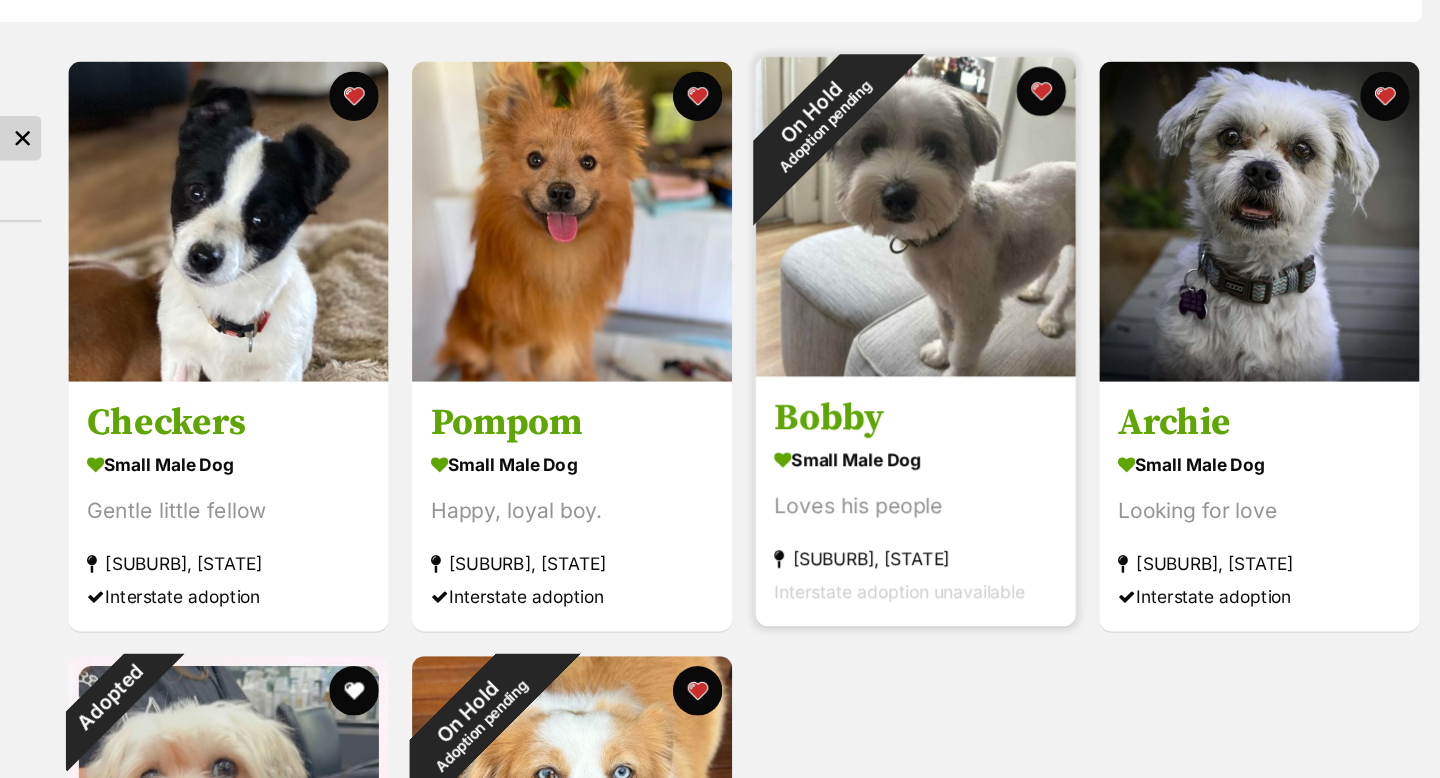 scroll, scrollTop: 348, scrollLeft: 0, axis: vertical 